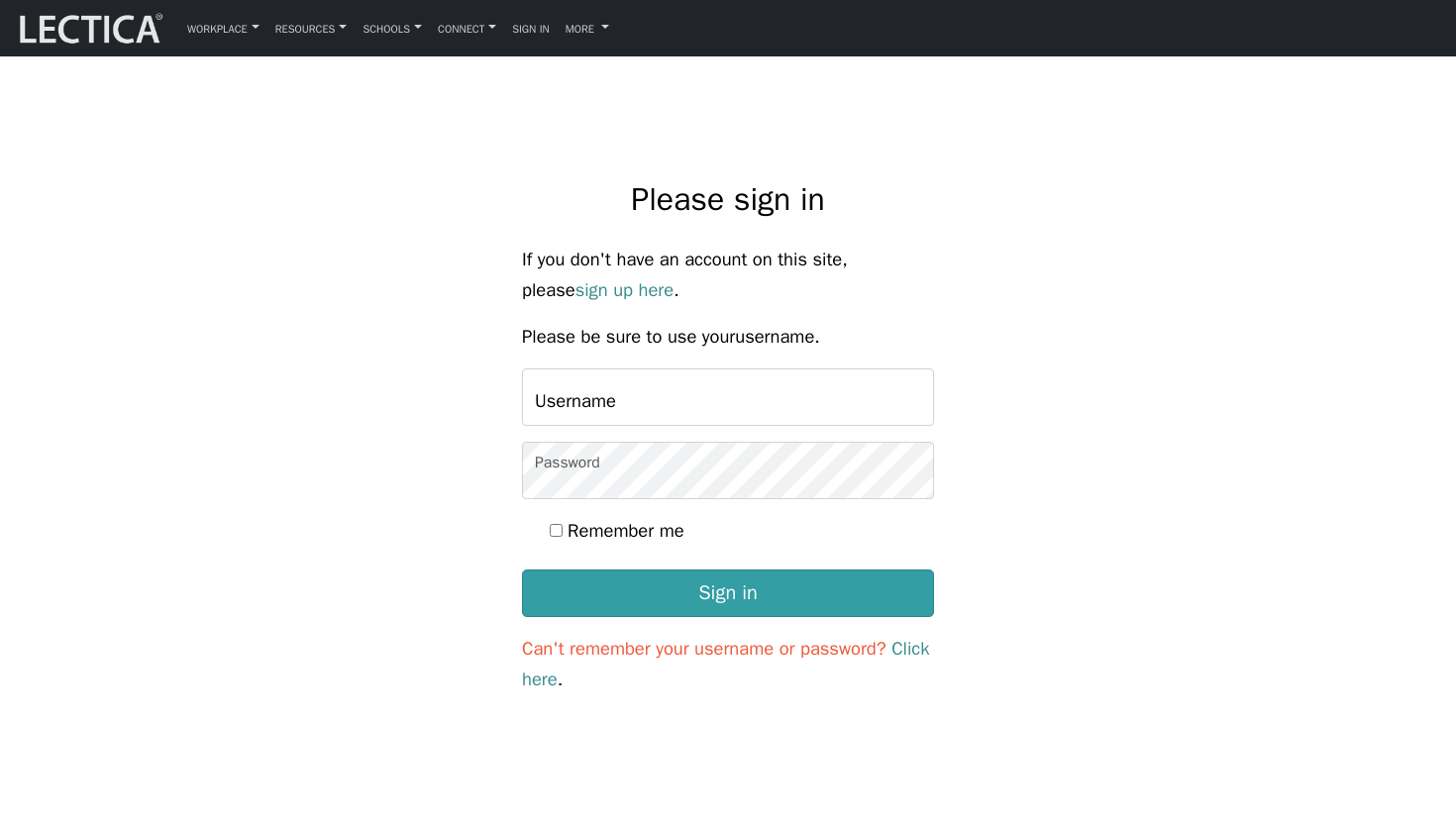 scroll, scrollTop: 0, scrollLeft: 0, axis: both 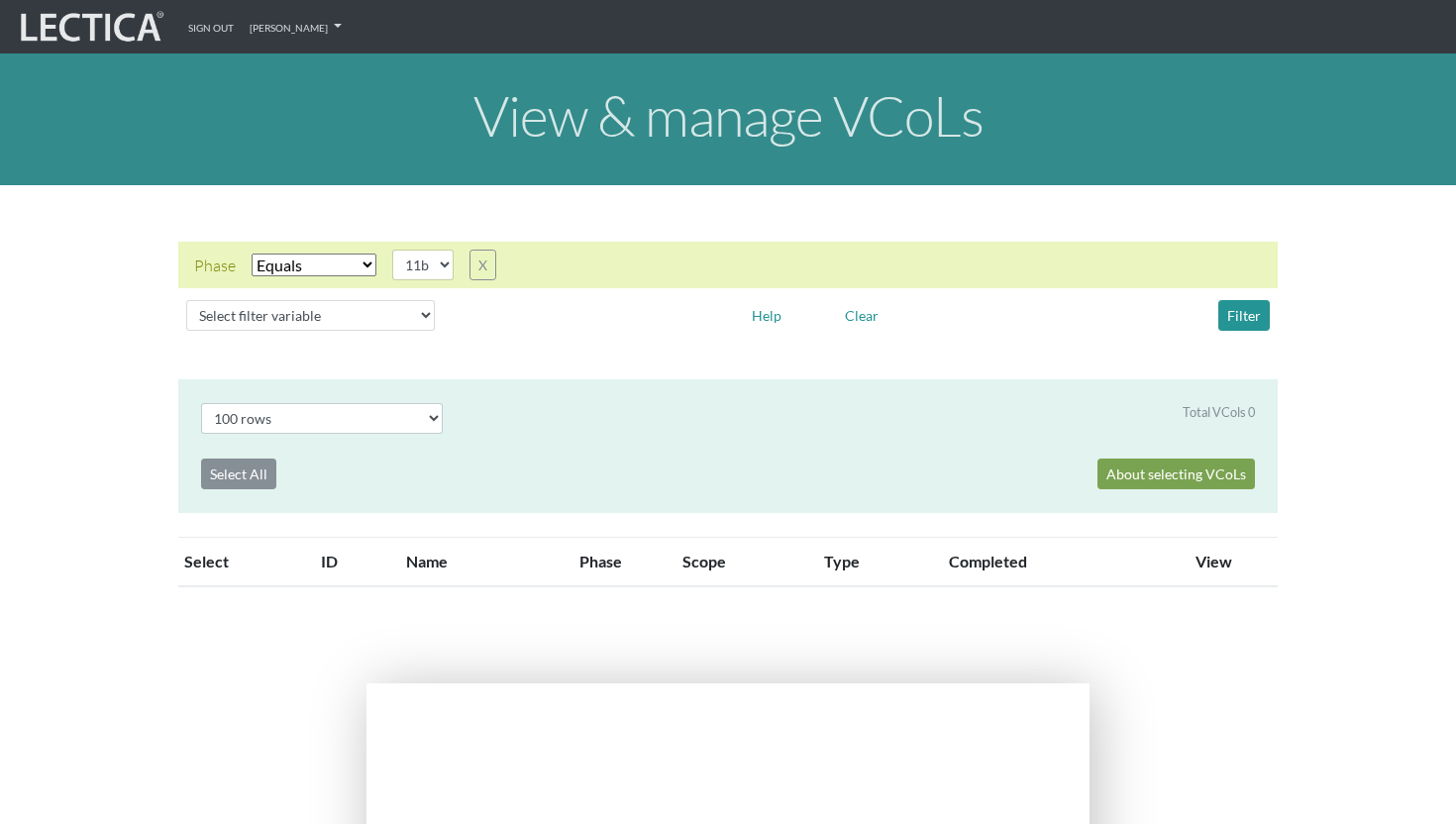 select on "11b" 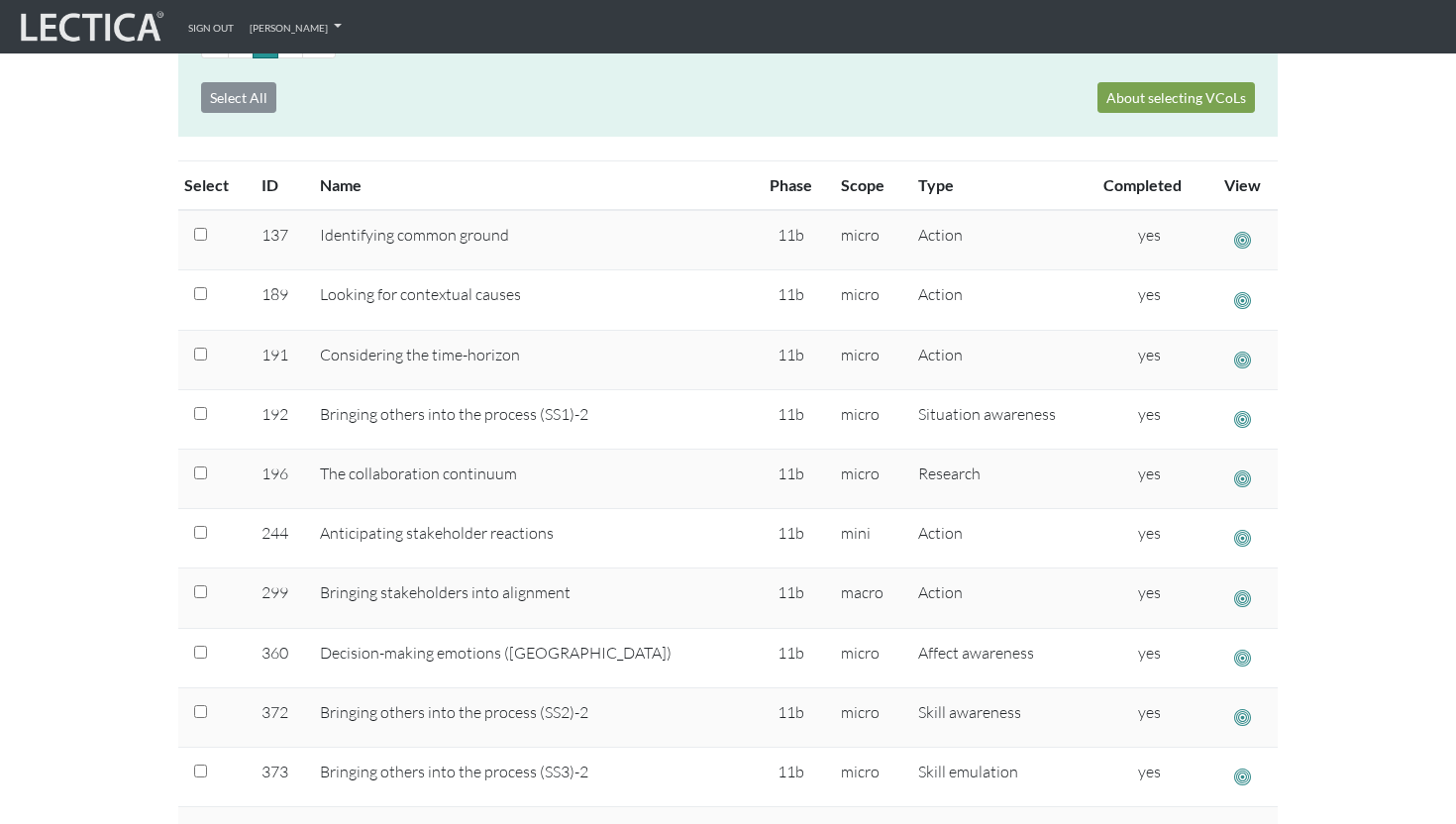scroll, scrollTop: 423, scrollLeft: 0, axis: vertical 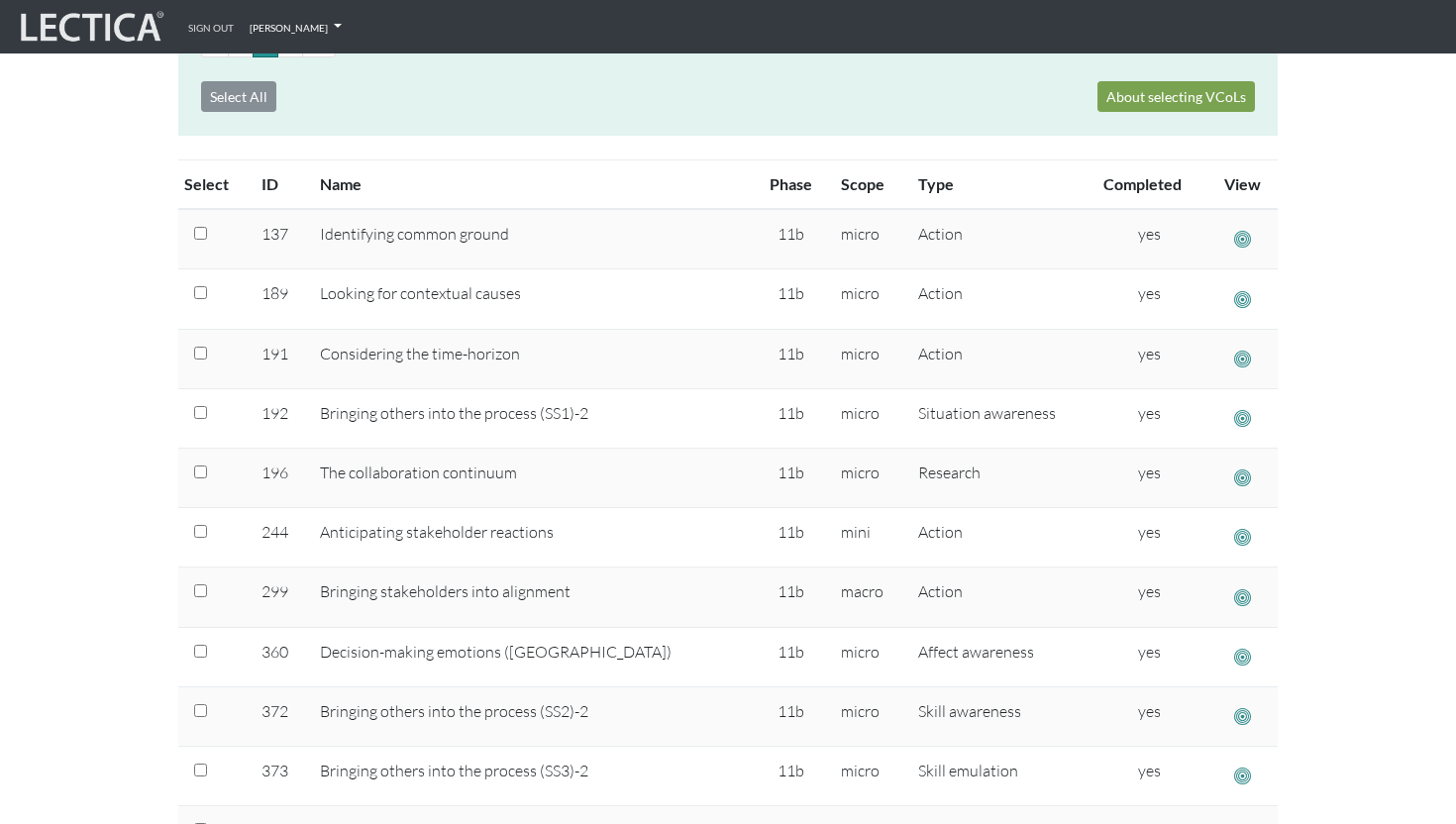 click on "[PERSON_NAME]" at bounding box center (295, 27) 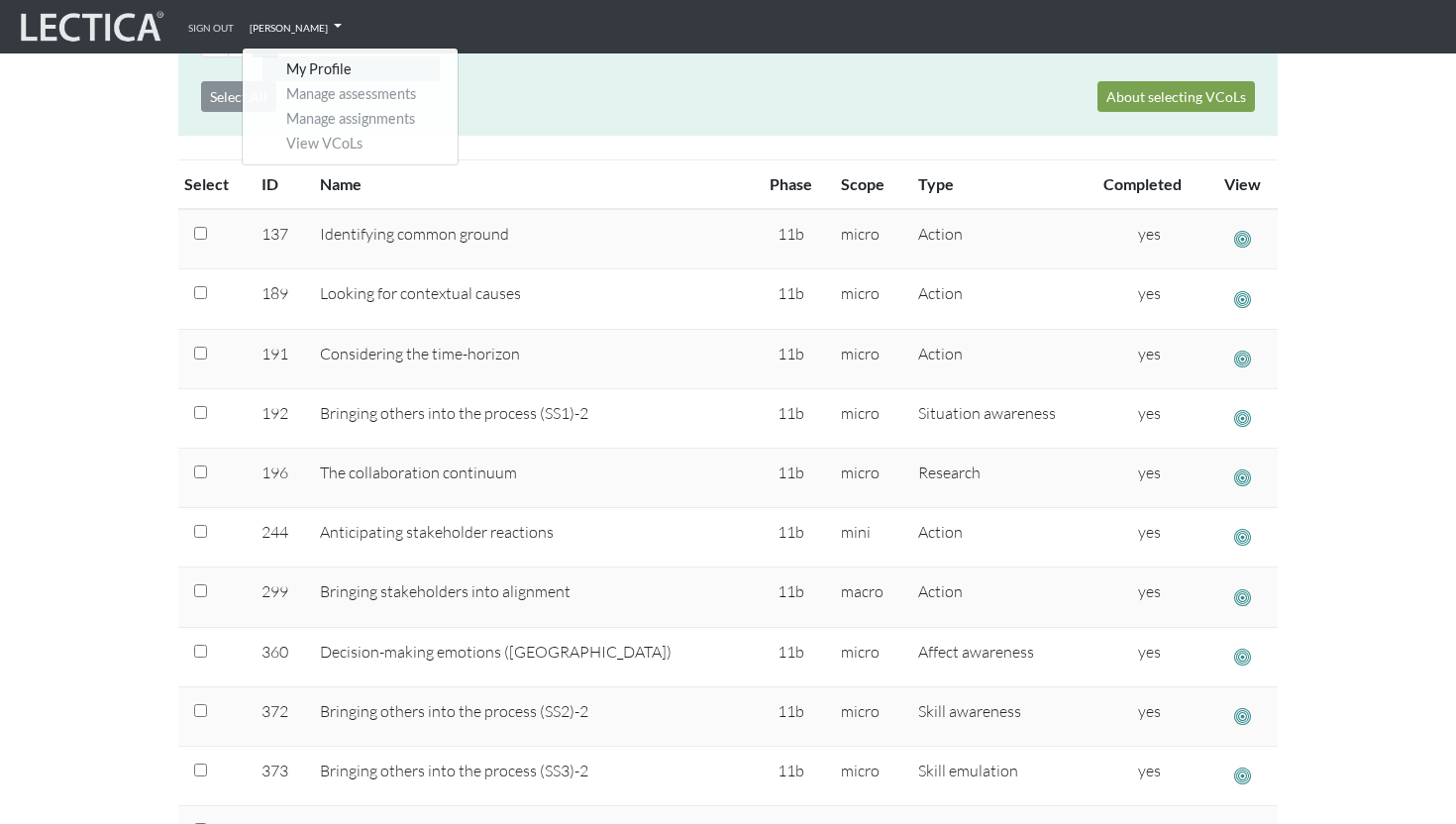 click on "My Profile" at bounding box center [351, 68] 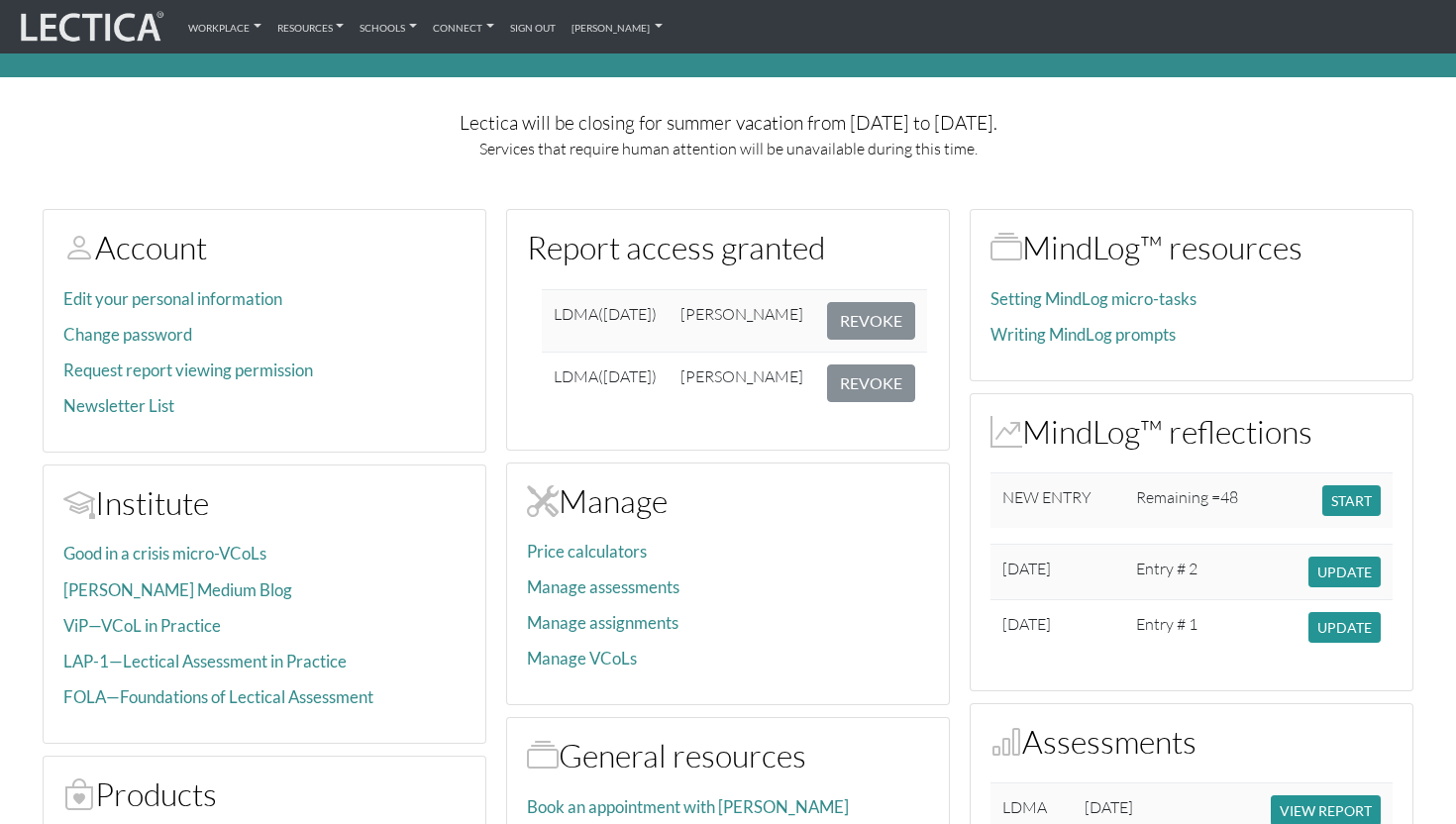 scroll, scrollTop: 220, scrollLeft: 0, axis: vertical 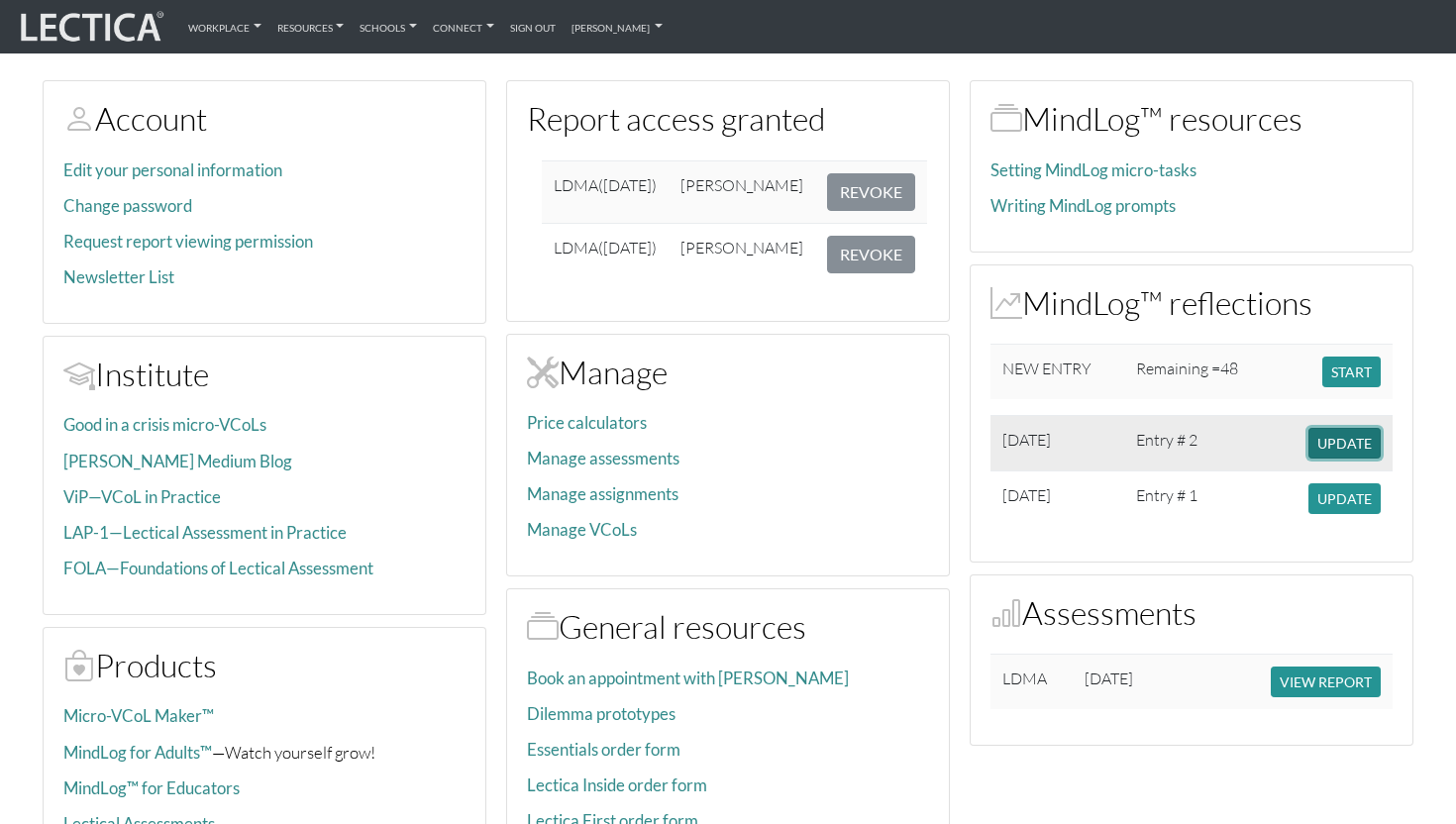 click on "UPDATE" at bounding box center [1344, 443] 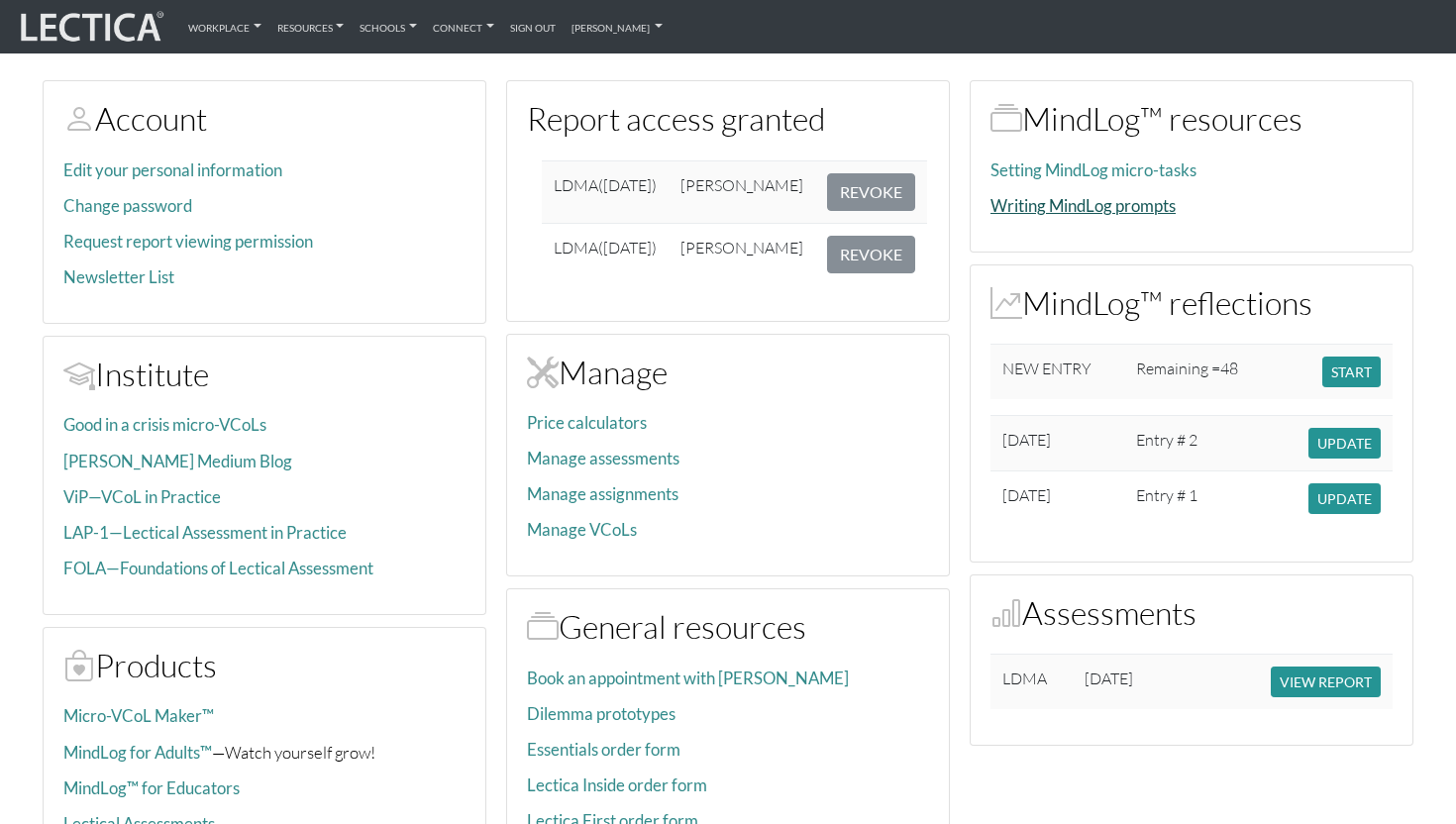 click on "Writing MindLog prompts" at bounding box center (1083, 205) 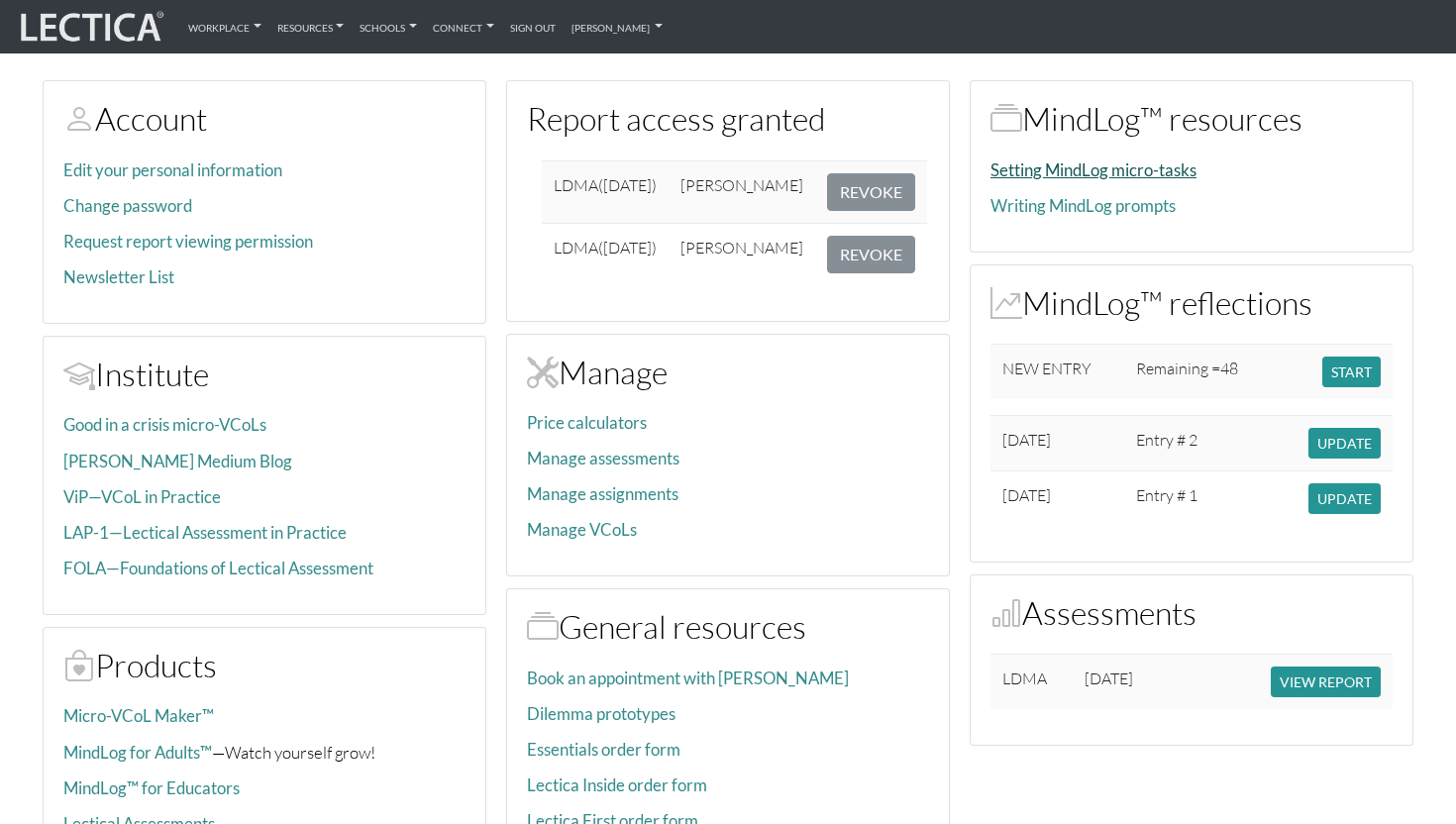 click on "Setting MindLog micro-tasks" at bounding box center [1093, 169] 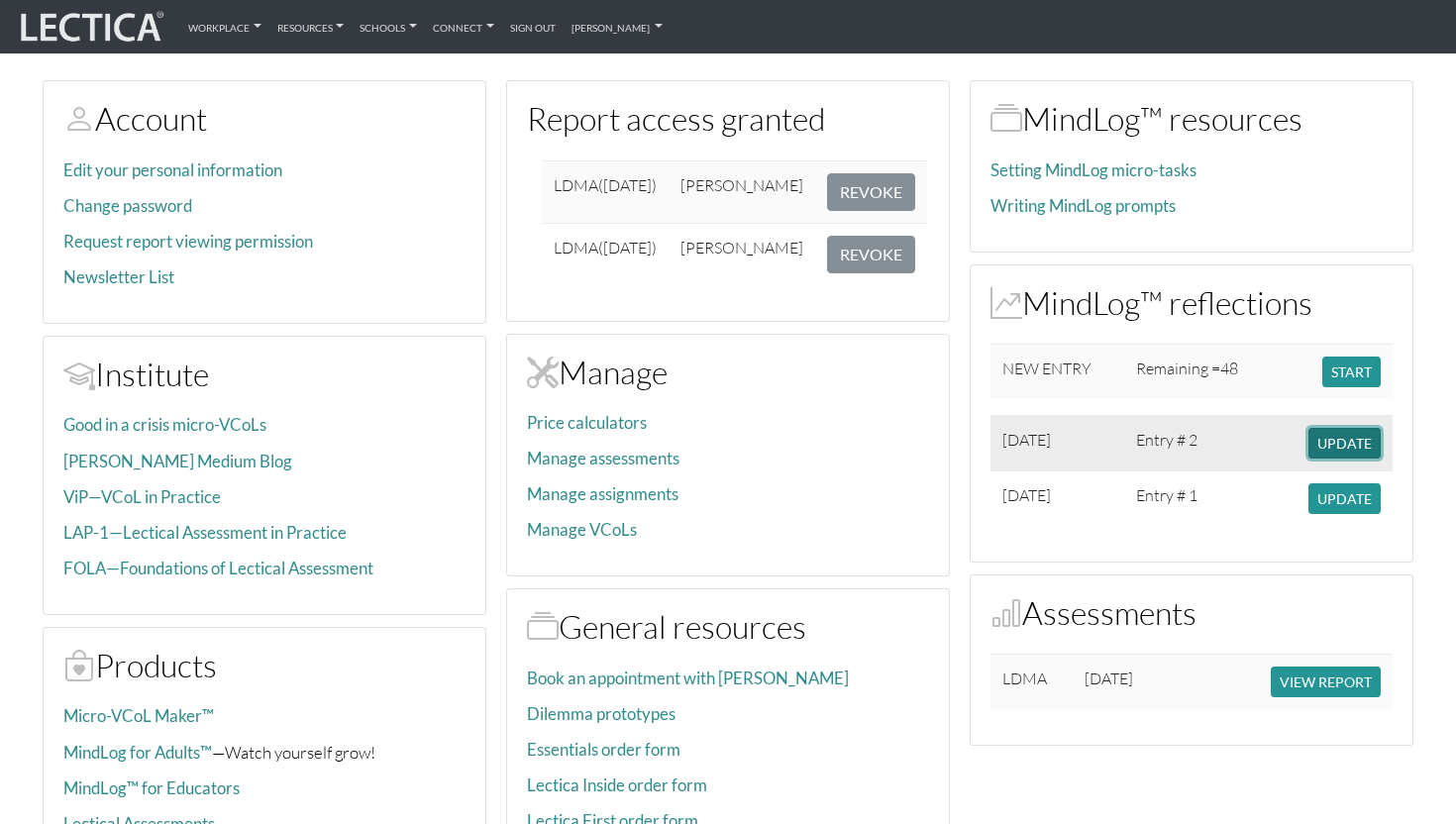 click on "UPDATE" at bounding box center (1344, 443) 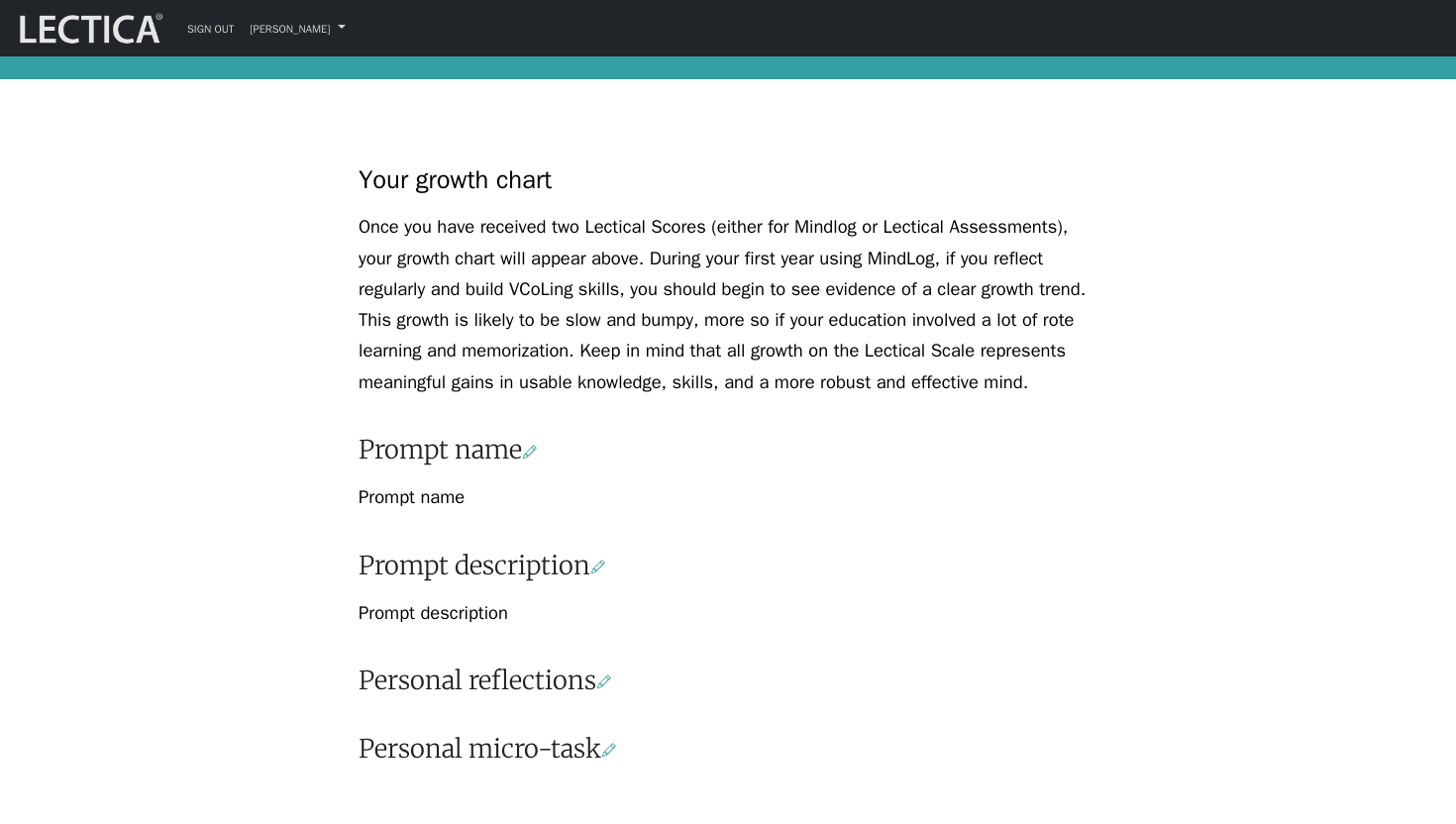 scroll, scrollTop: 100, scrollLeft: 0, axis: vertical 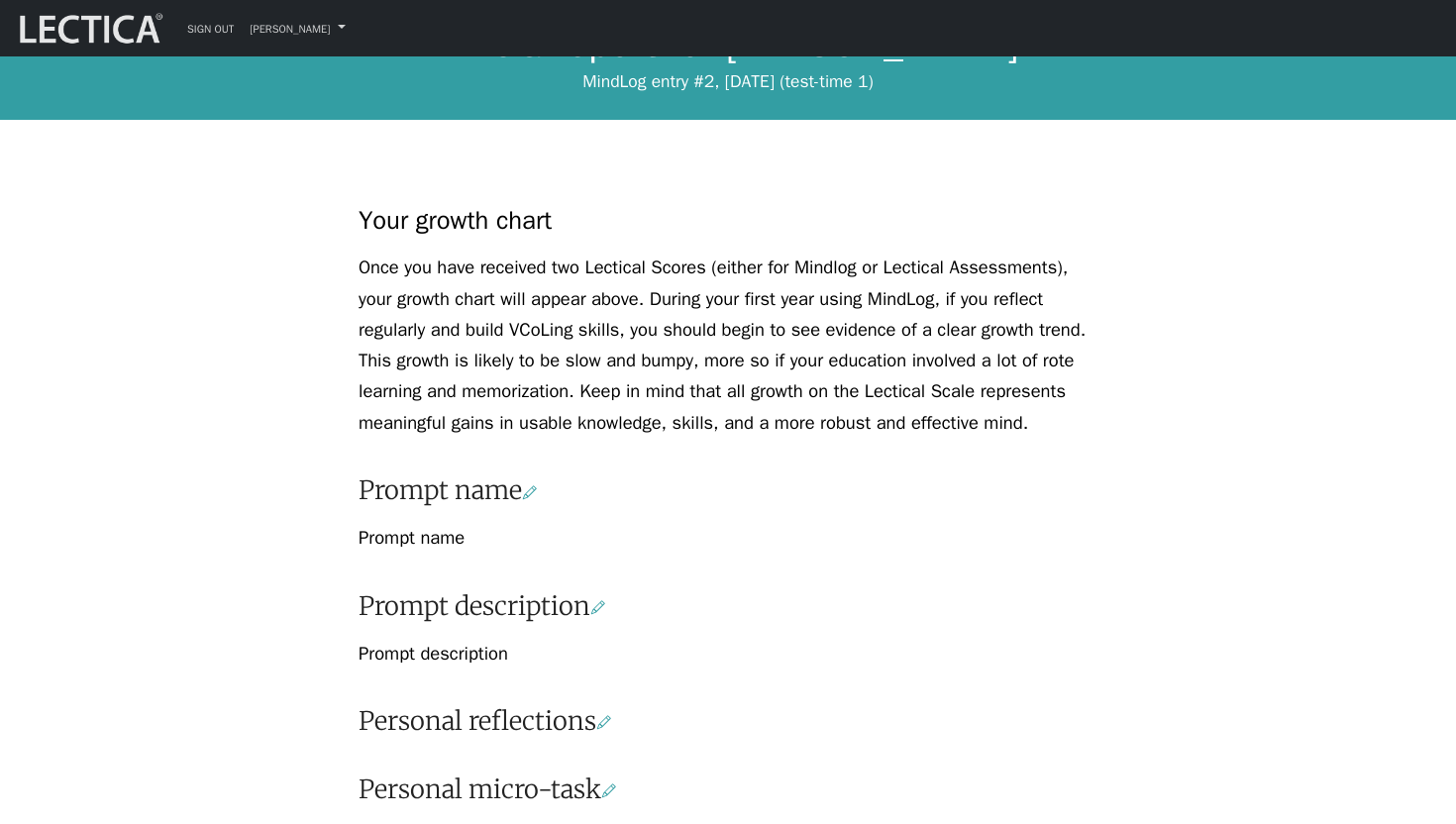 click on "Prompt name" at bounding box center [411, 537] 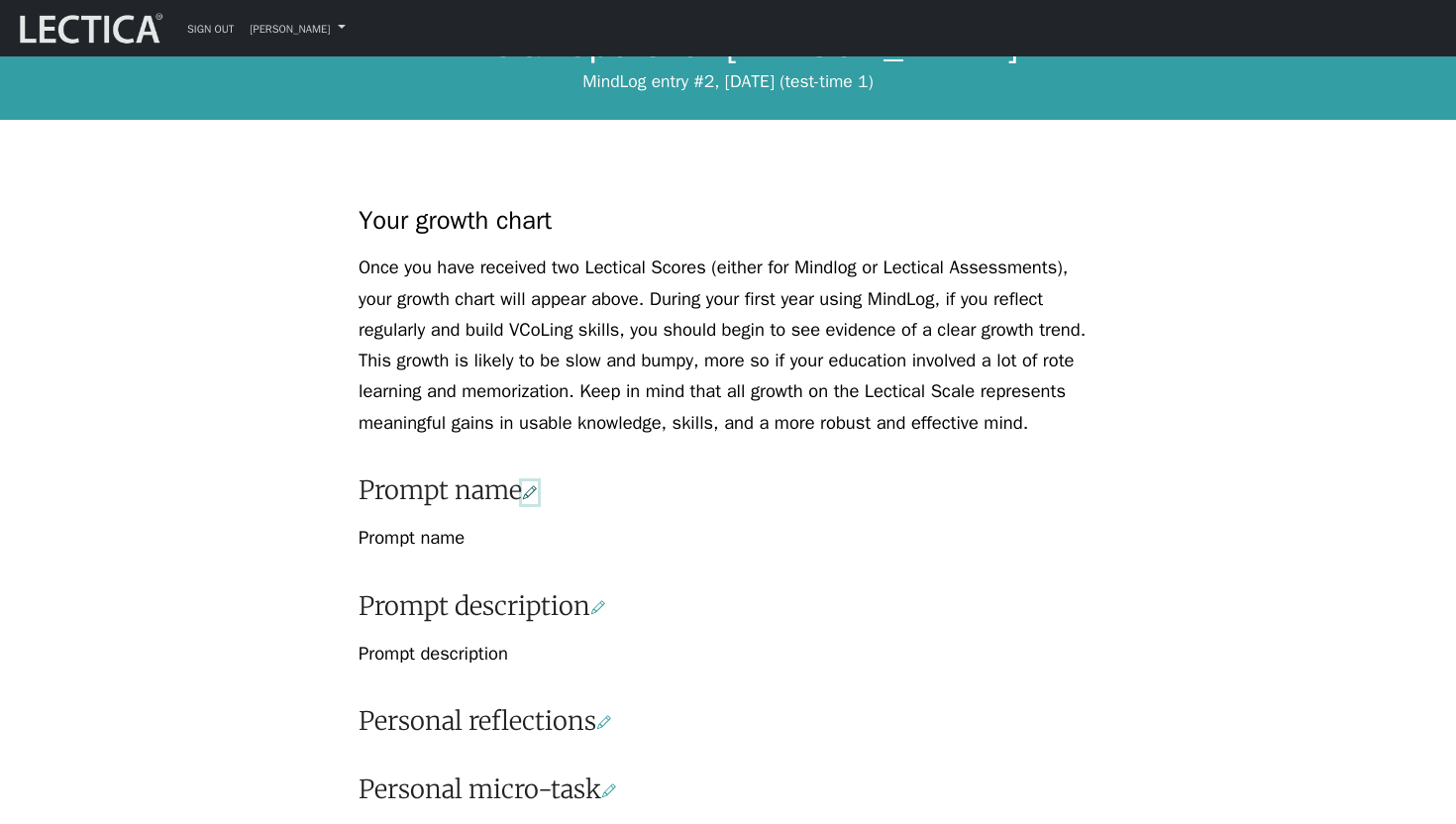 click at bounding box center [530, 492] 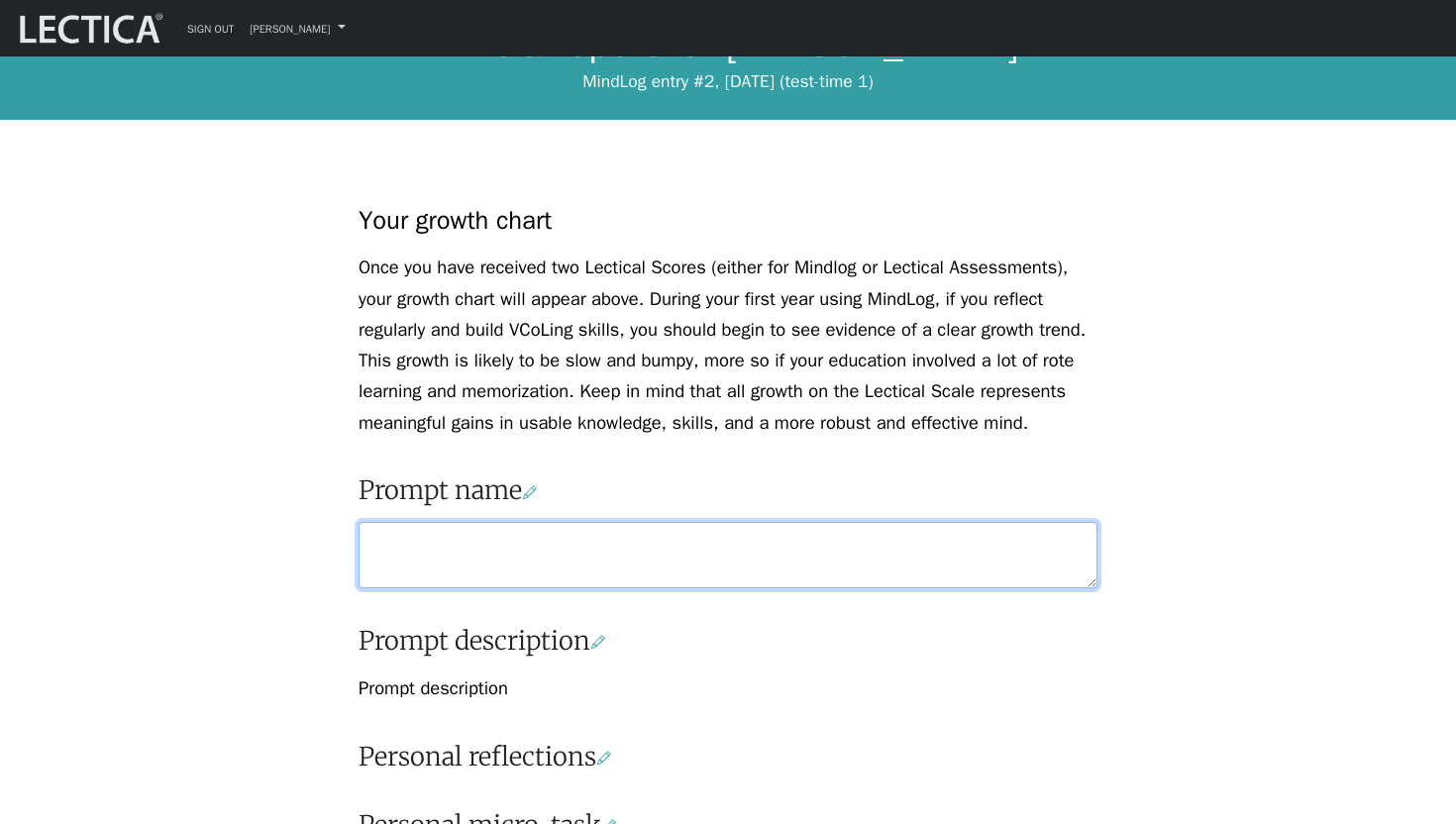 click at bounding box center (728, 555) 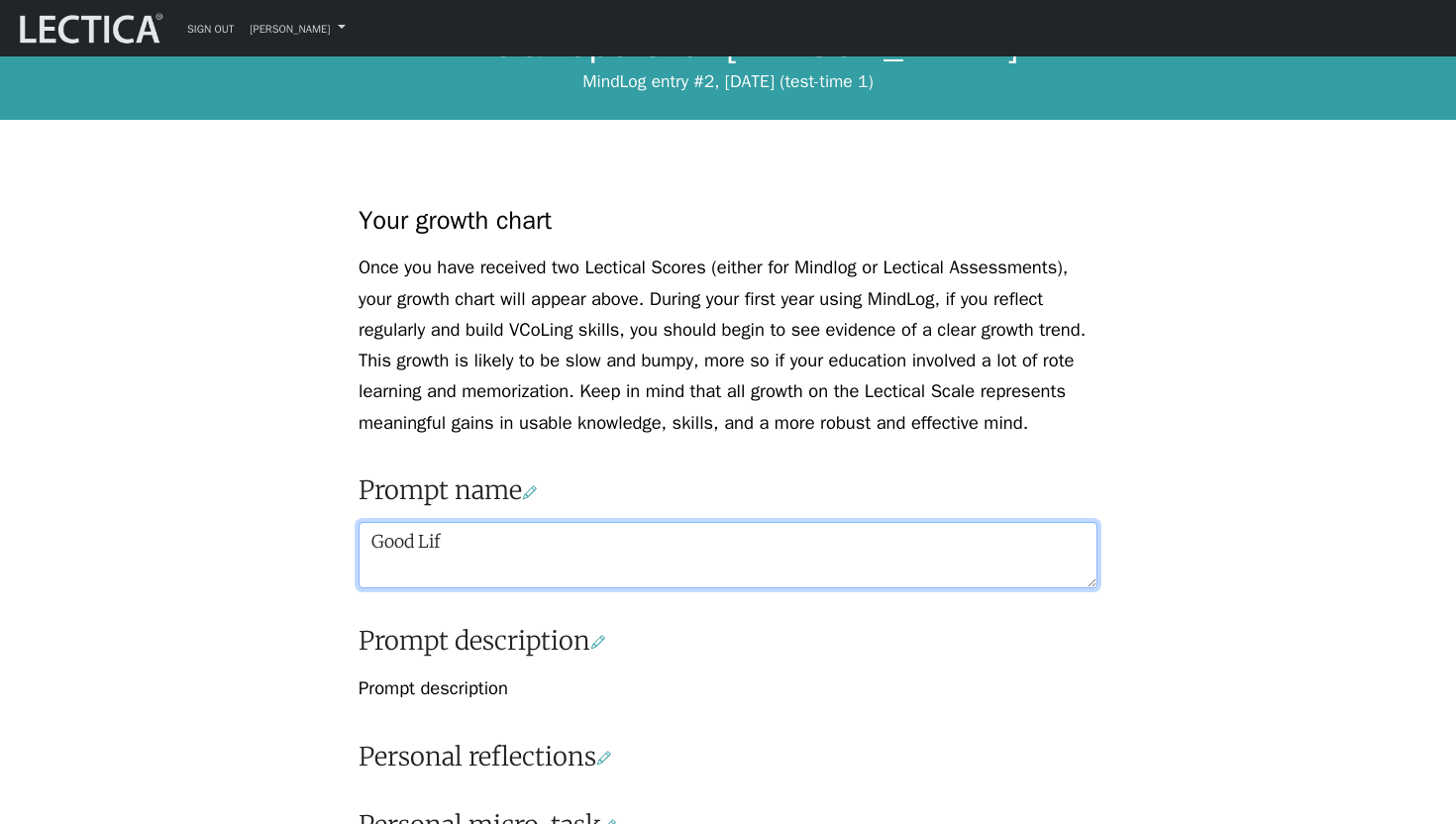type on "Good Life" 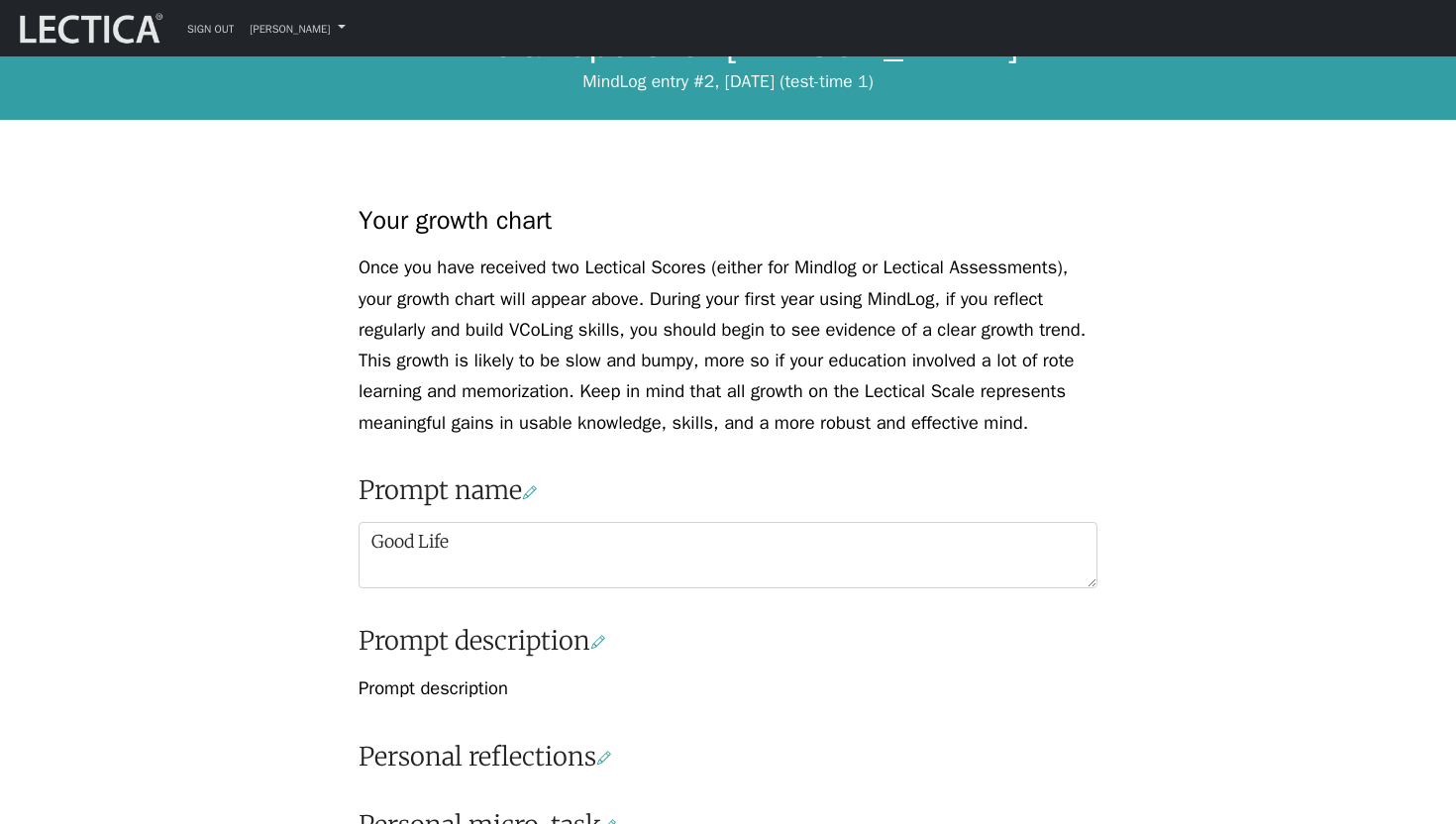 click on "Your growth chart   Once you have received two Lectical Scores (either for Mindlog or Lectical Assessments), your
growth
chart will appear above. During your first year using MindLog, if you reflect regularly and
build VCoLing
skills, you should begin to see evidence of a clear growth trend. This growth is likely to
be slow and bumpy,
more so if your education involved a lot of rote learning and memorization. Keep in mind
that all growth on
the Lectical Scale represents meaningful gains in usable knowledge, skills, and a more
robust and effective
mind.
Prompt name
Good Life     Prompt description
Prompt description" at bounding box center [728, 511] 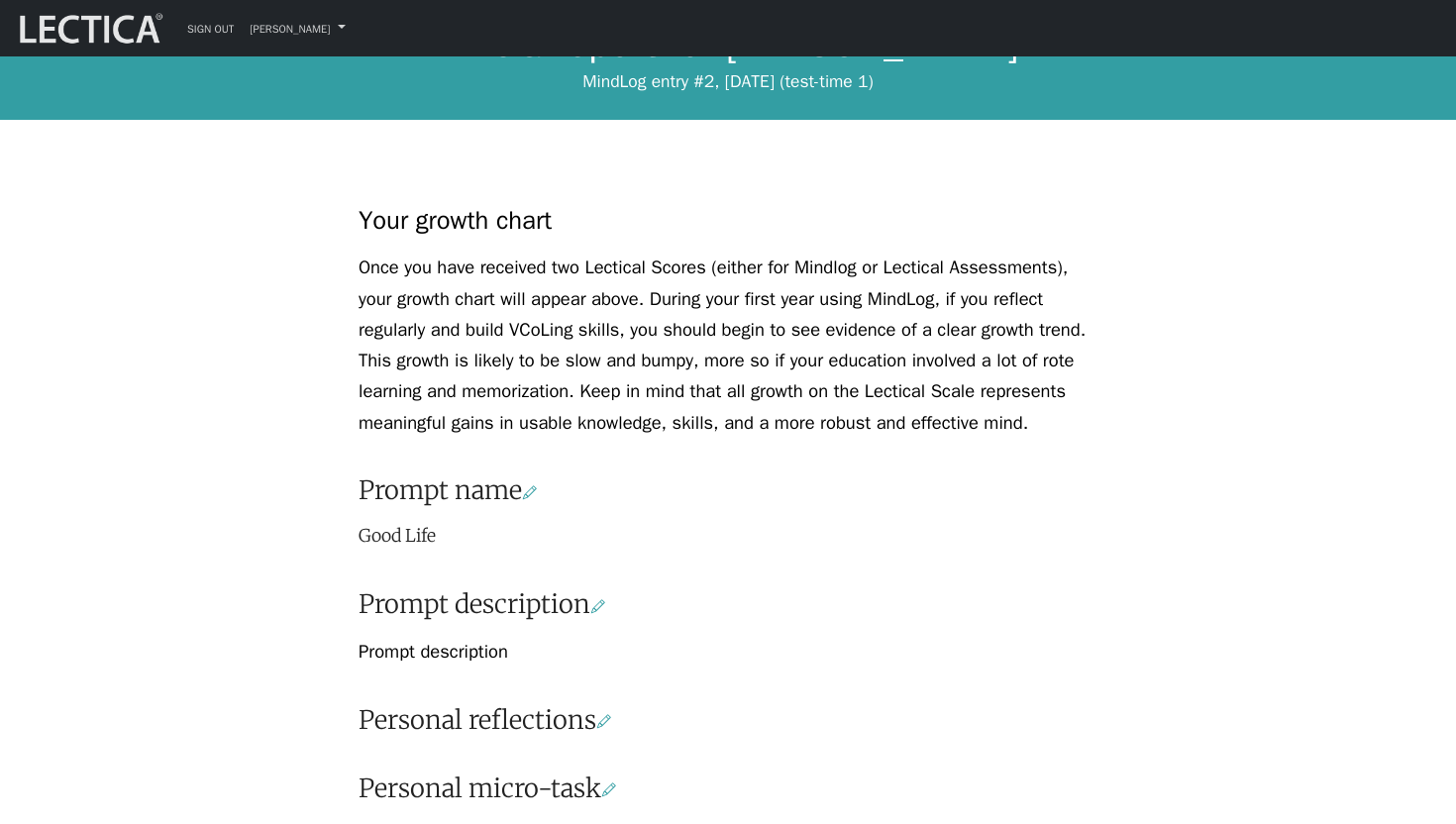drag, startPoint x: 498, startPoint y: 649, endPoint x: 511, endPoint y: 644, distance: 13.928388 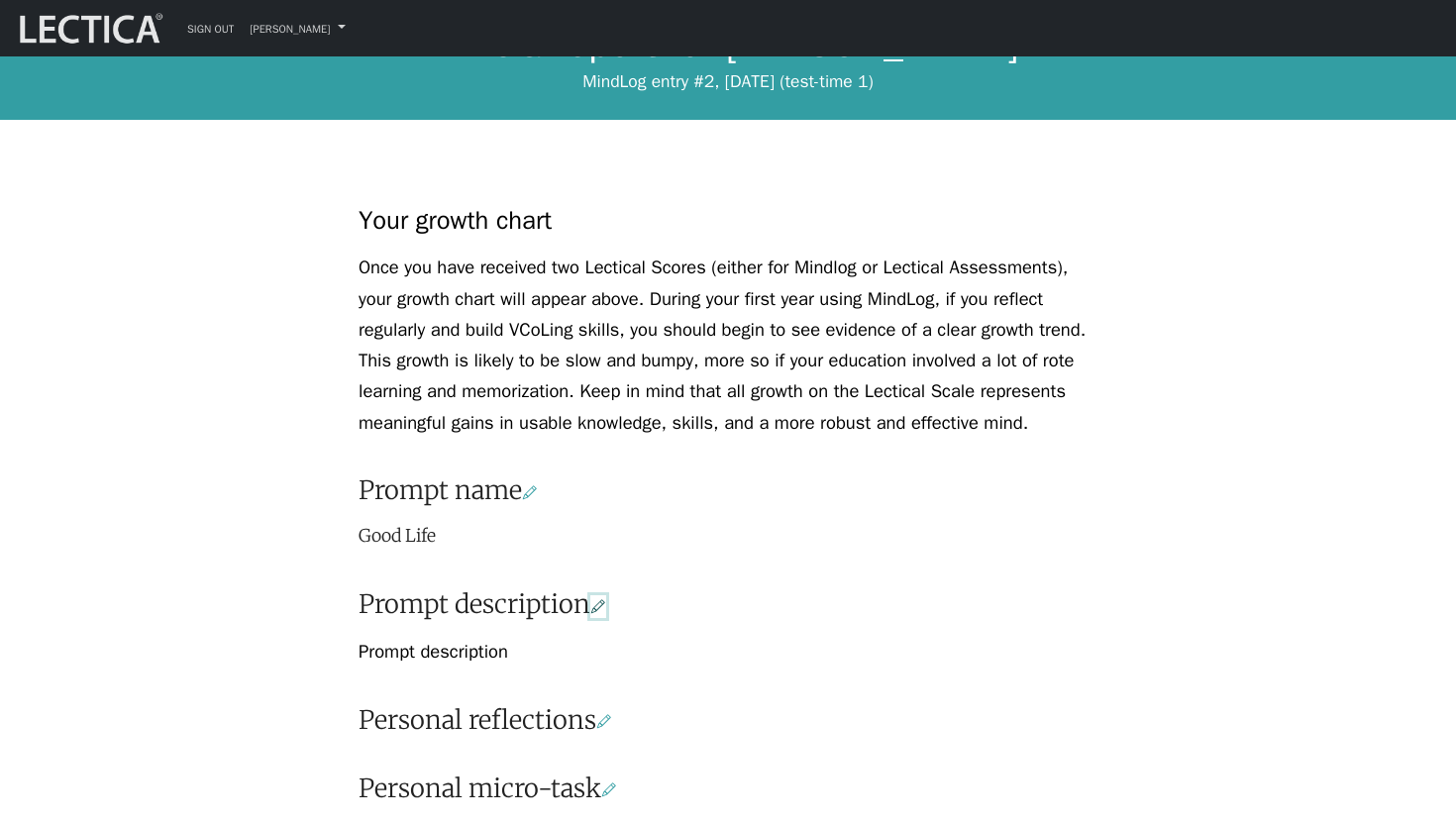 click at bounding box center [598, 606] 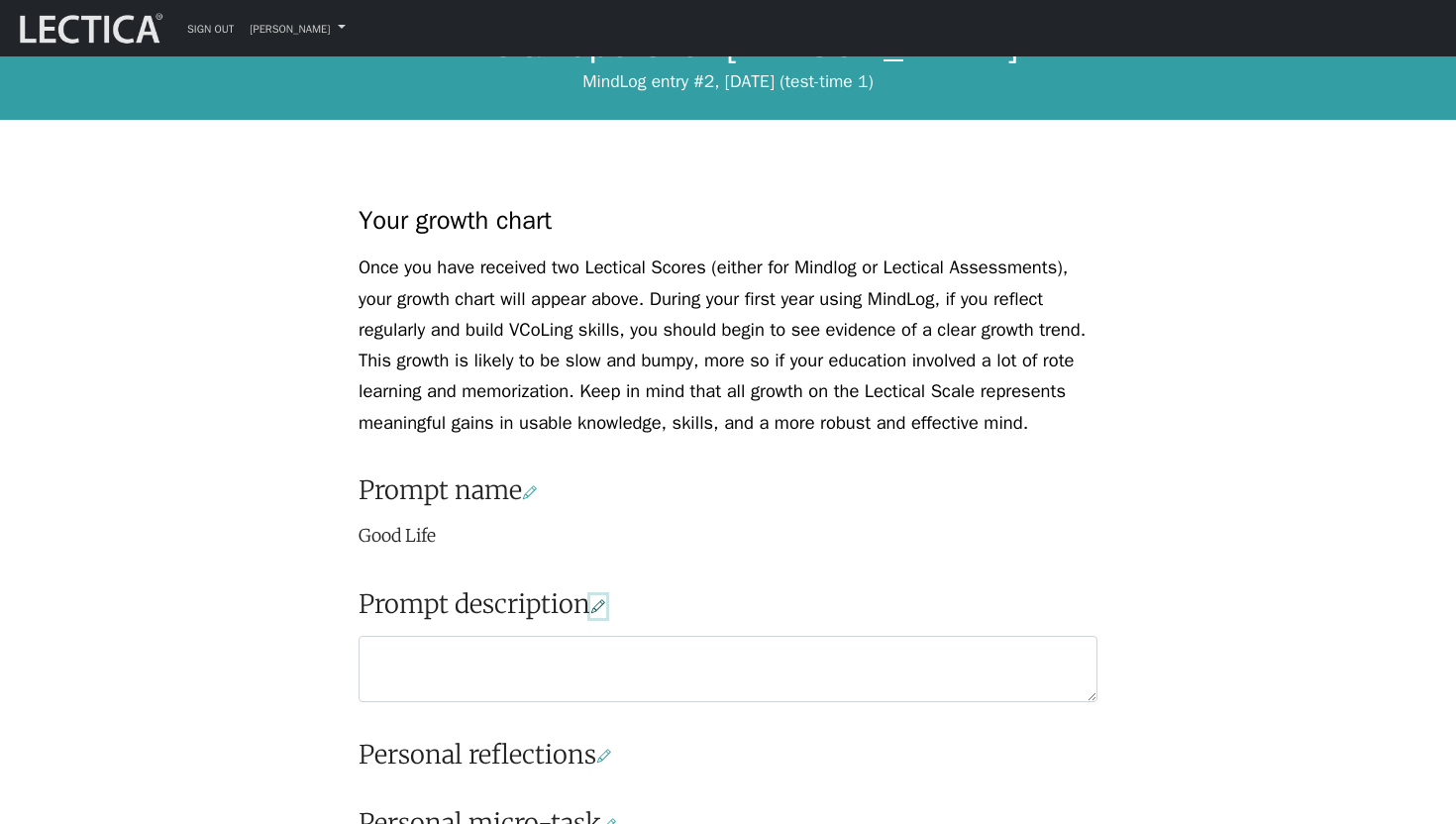 type 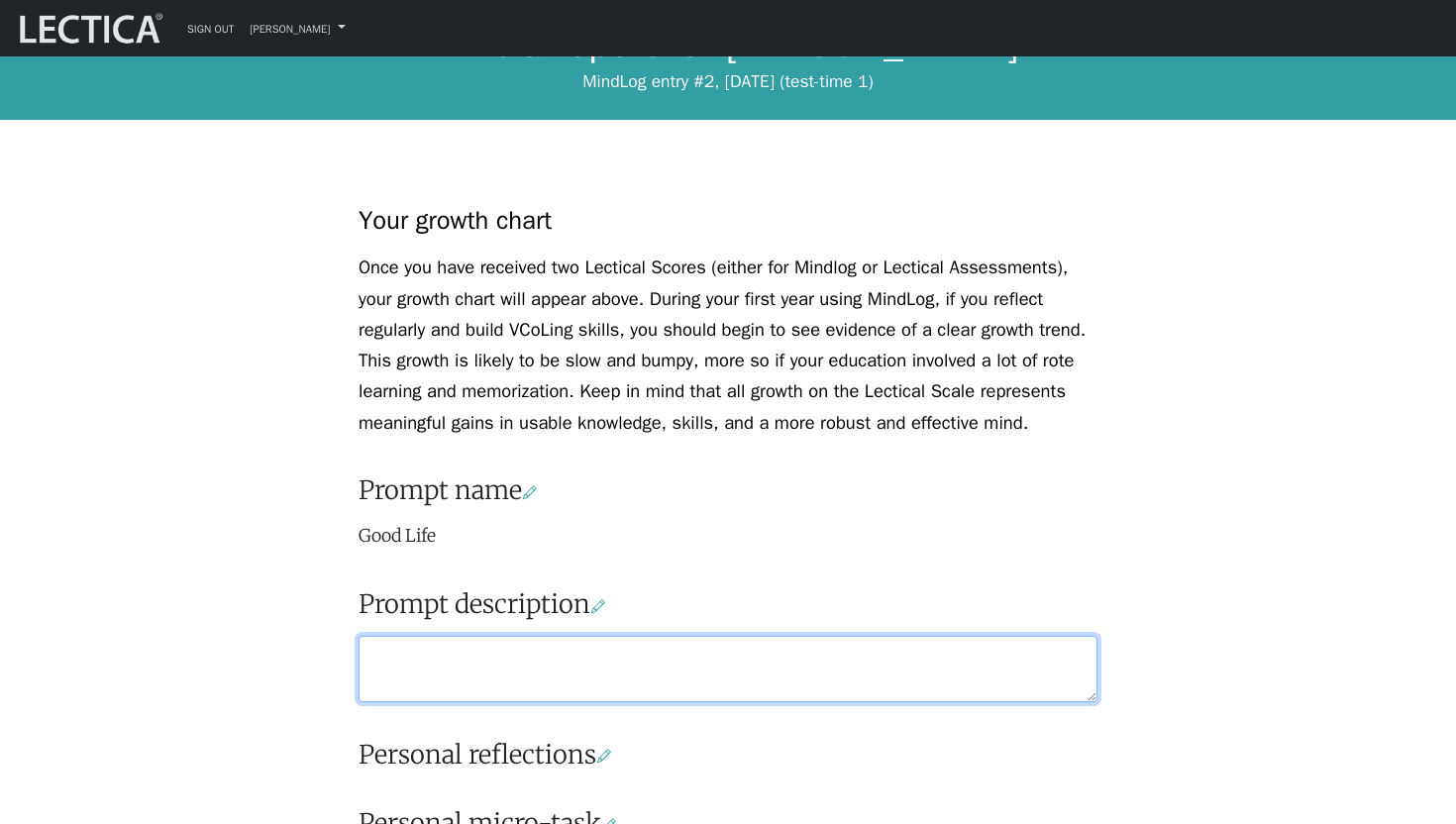 click at bounding box center [728, 669] 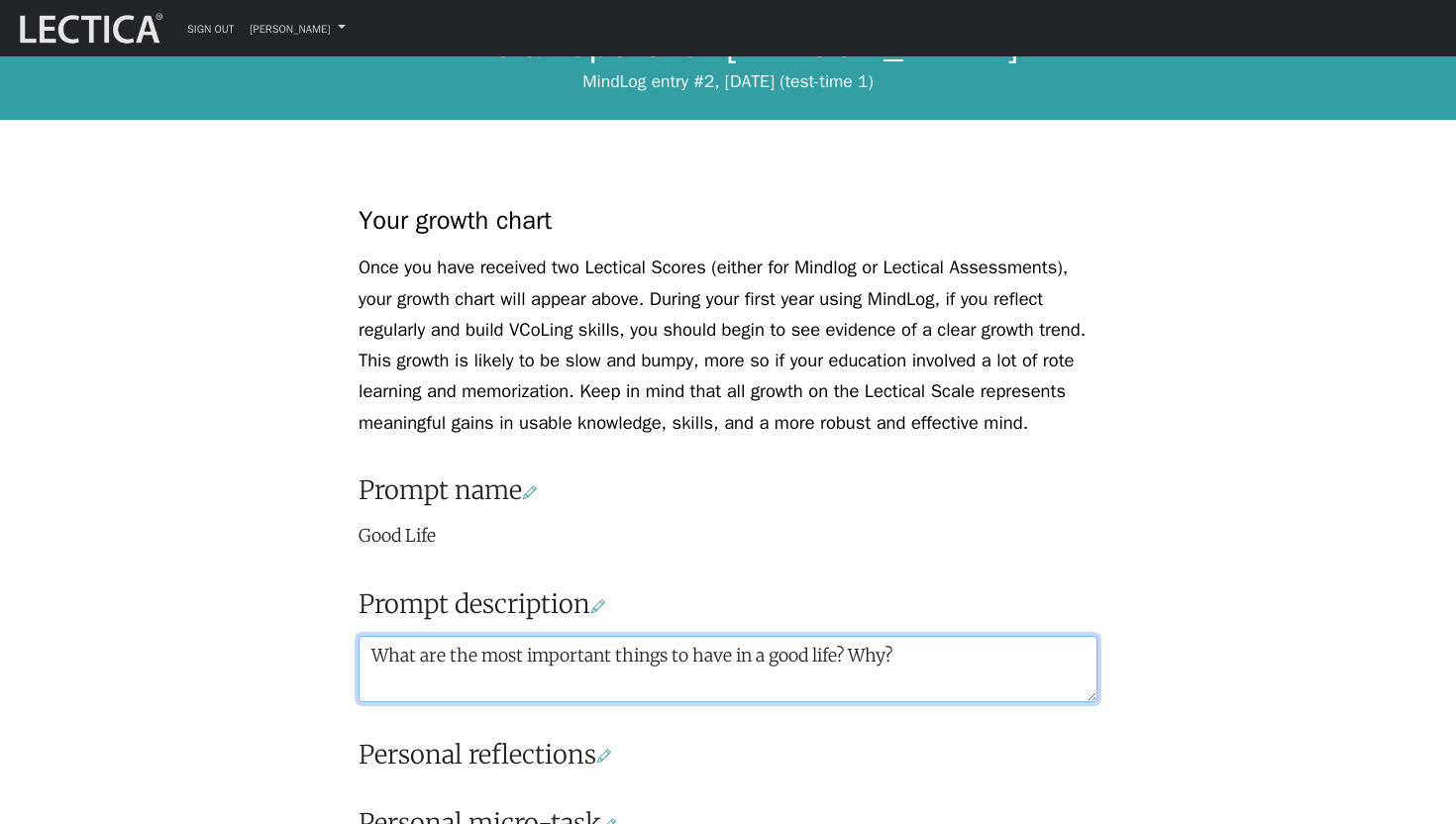 scroll, scrollTop: 53, scrollLeft: 0, axis: vertical 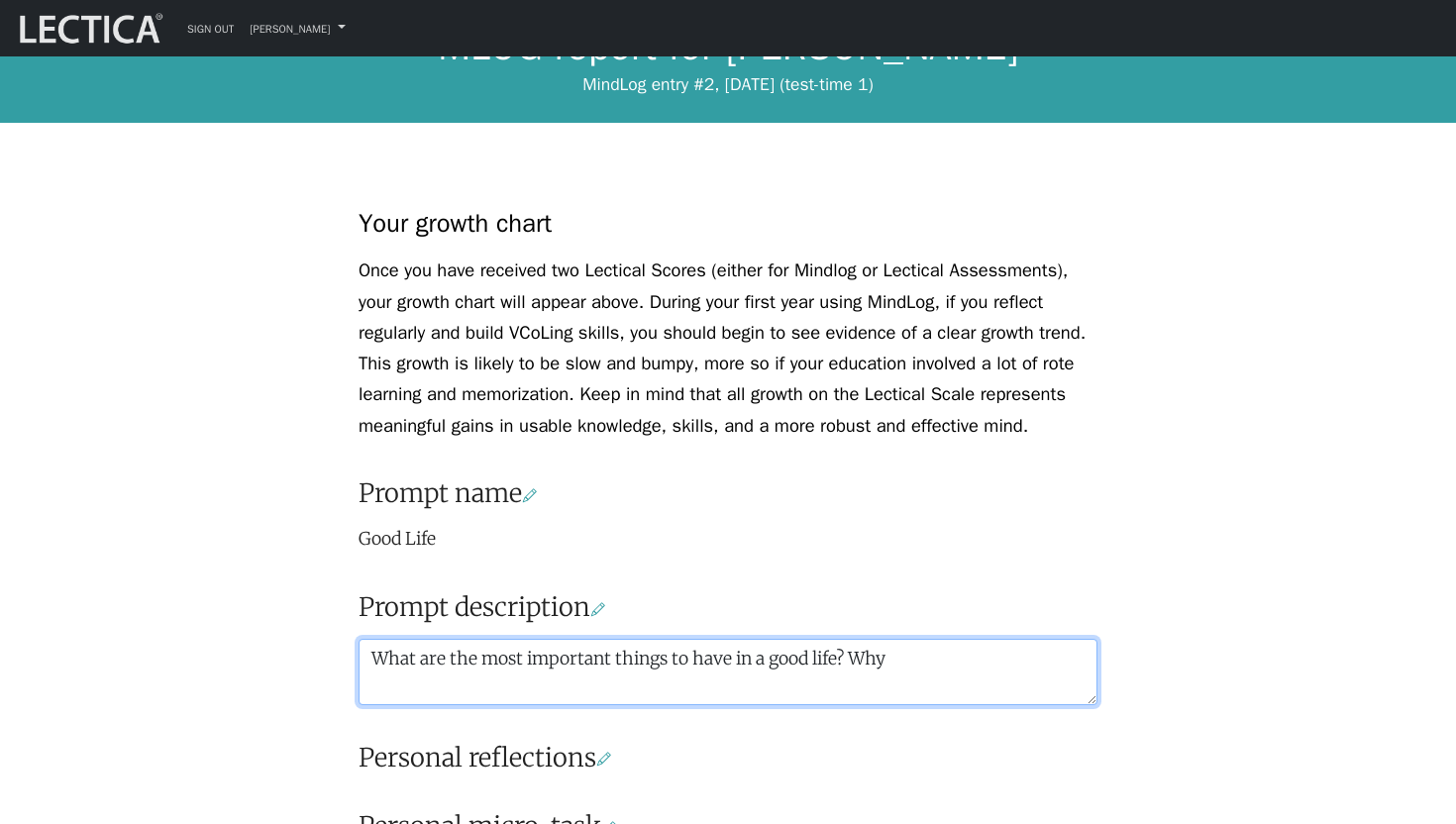 type on "What are the most important things to have in a good life? Why?" 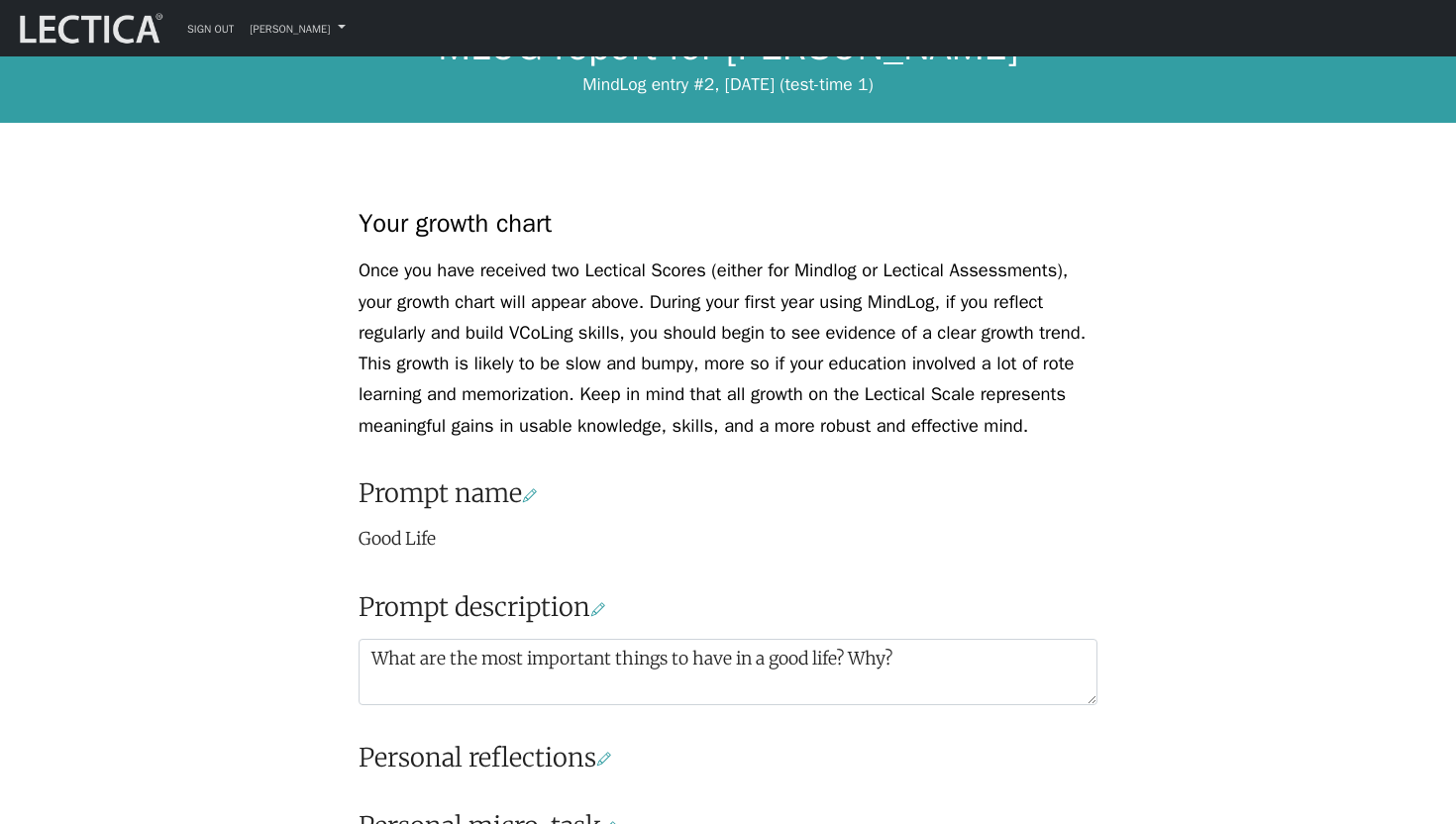 click on "Once you have received two Lectical Scores (either for Mindlog or Lectical Assessments), your
growth
chart will appear above. During your first year using MindLog, if you reflect regularly and
build VCoLing
skills, you should begin to see evidence of a clear growth trend. This growth is likely to
be slow and bumpy,
more so if your education involved a lot of rote learning and memorization. Keep in mind
that all growth on
the Lectical Scale represents meaningful gains in usable knowledge, skills, and a more
robust and effective
mind." at bounding box center [728, 348] 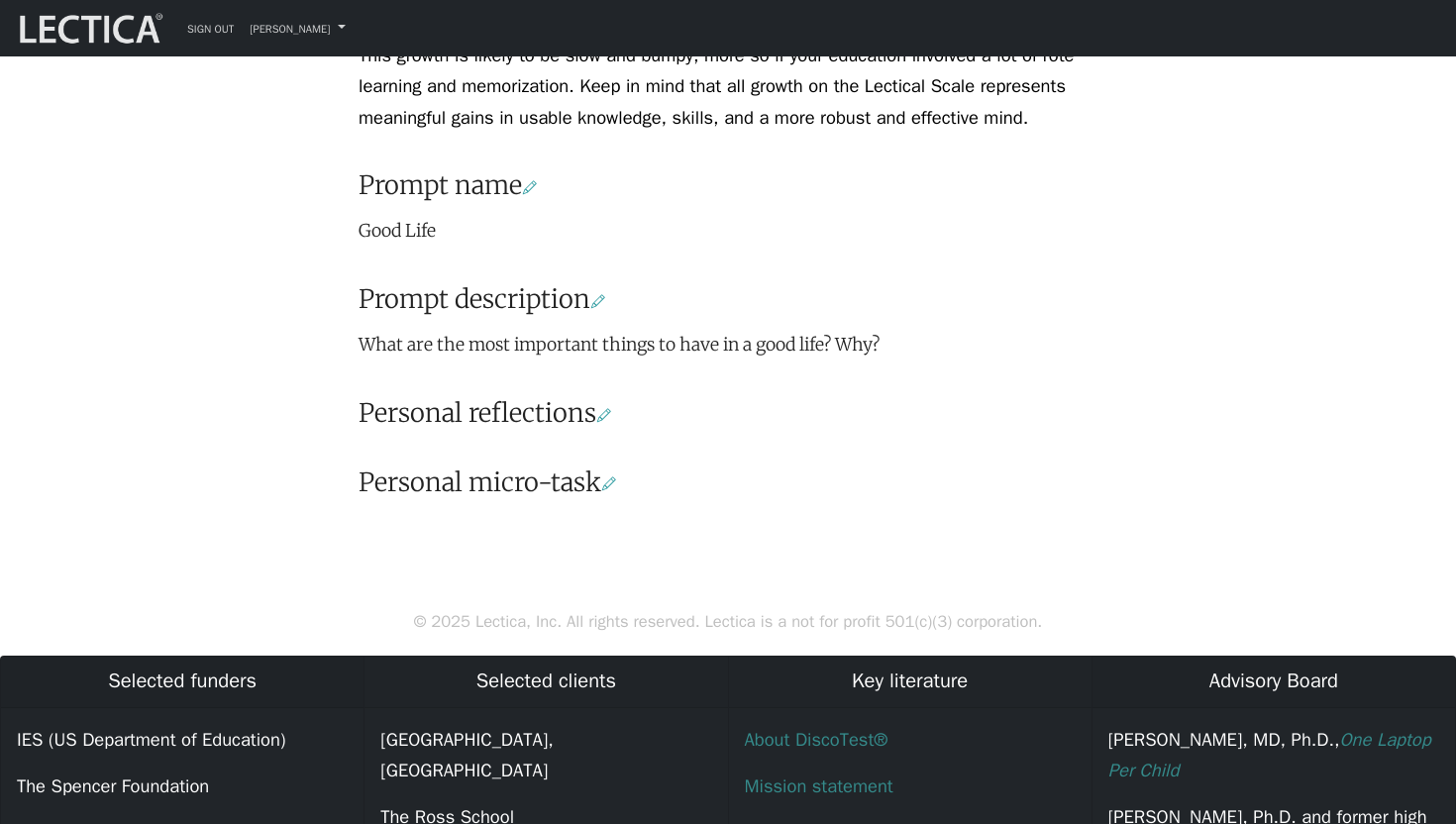 scroll, scrollTop: 350, scrollLeft: 0, axis: vertical 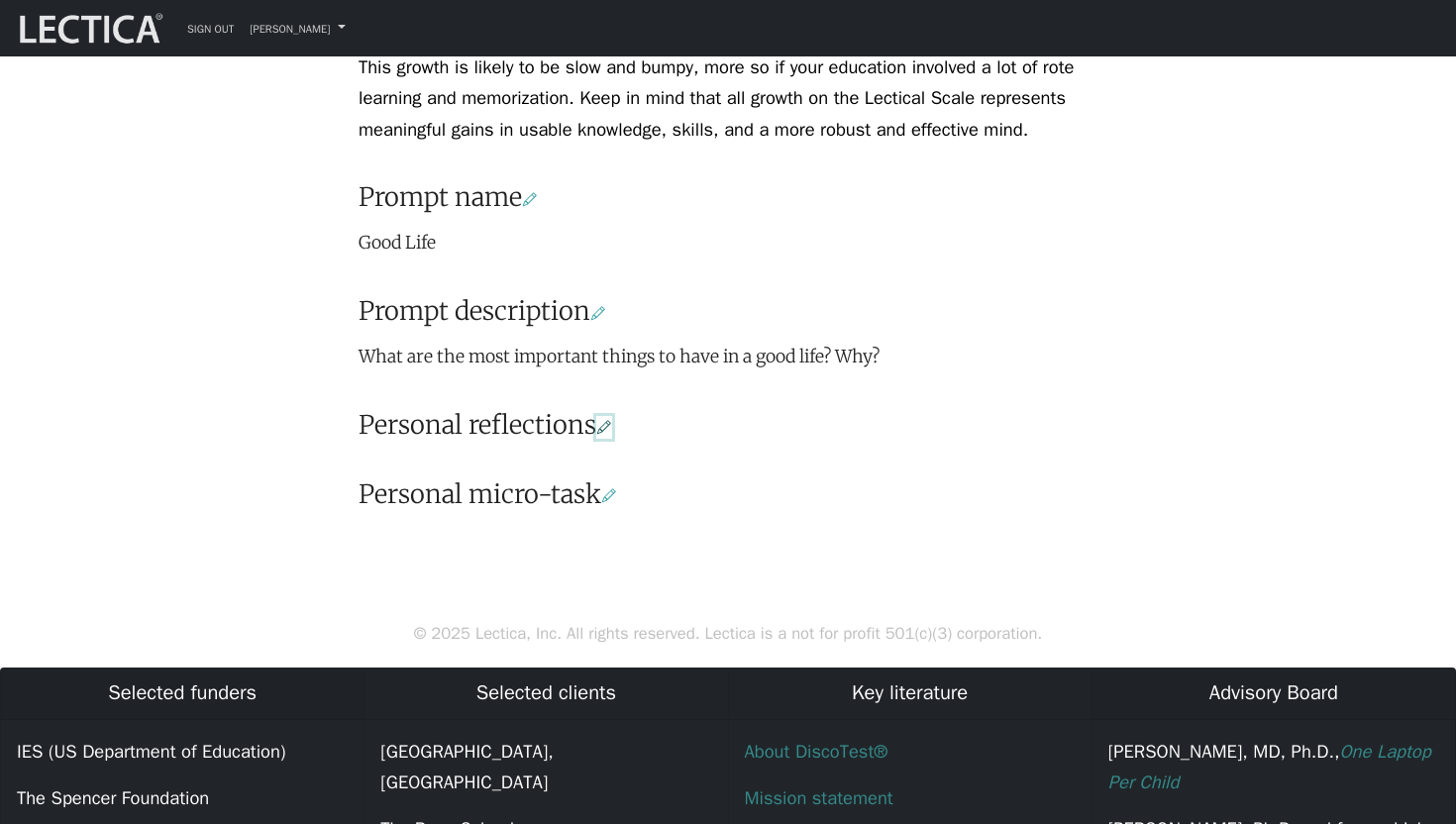 click at bounding box center [604, 427] 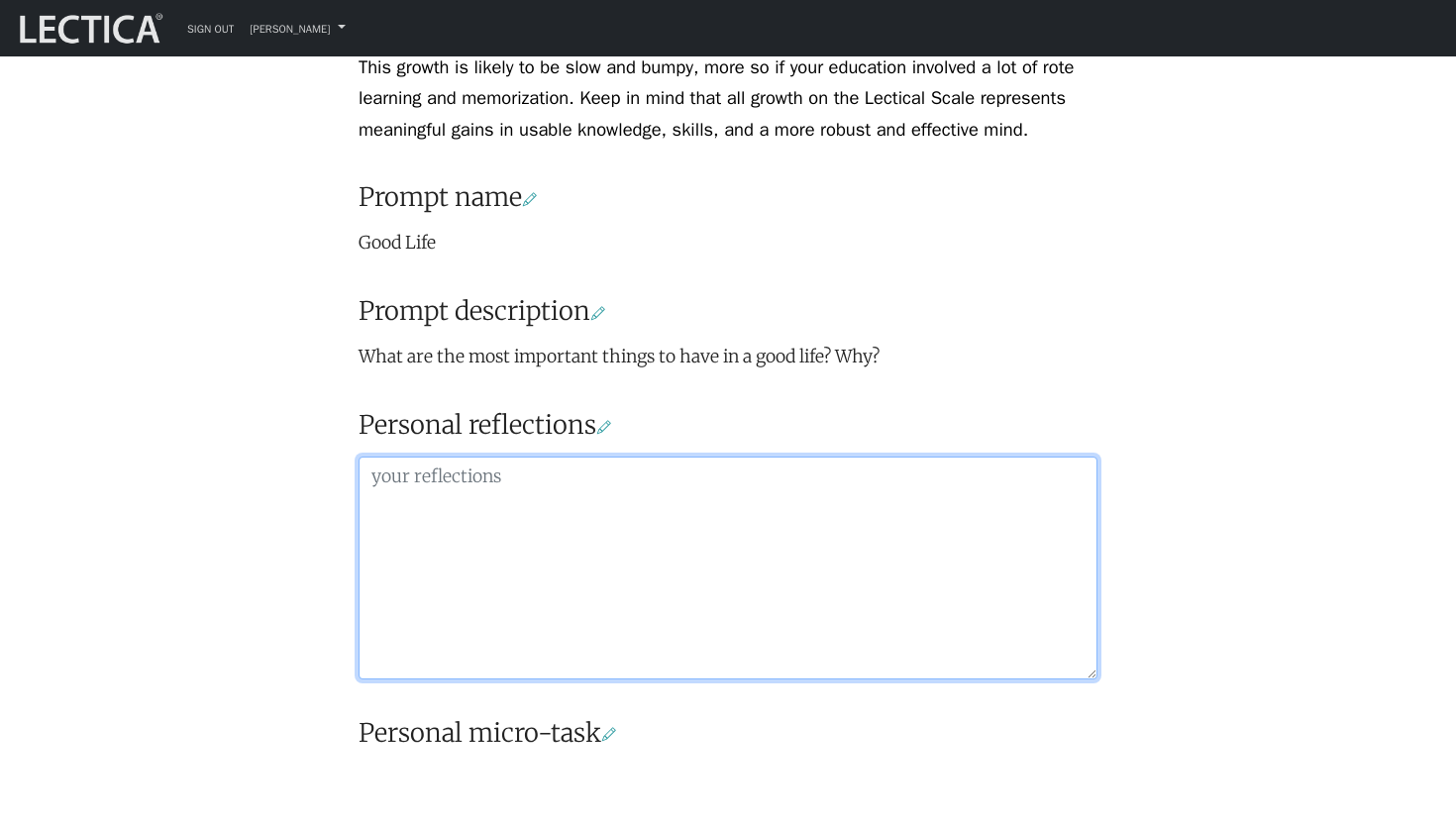 click at bounding box center (728, 567) 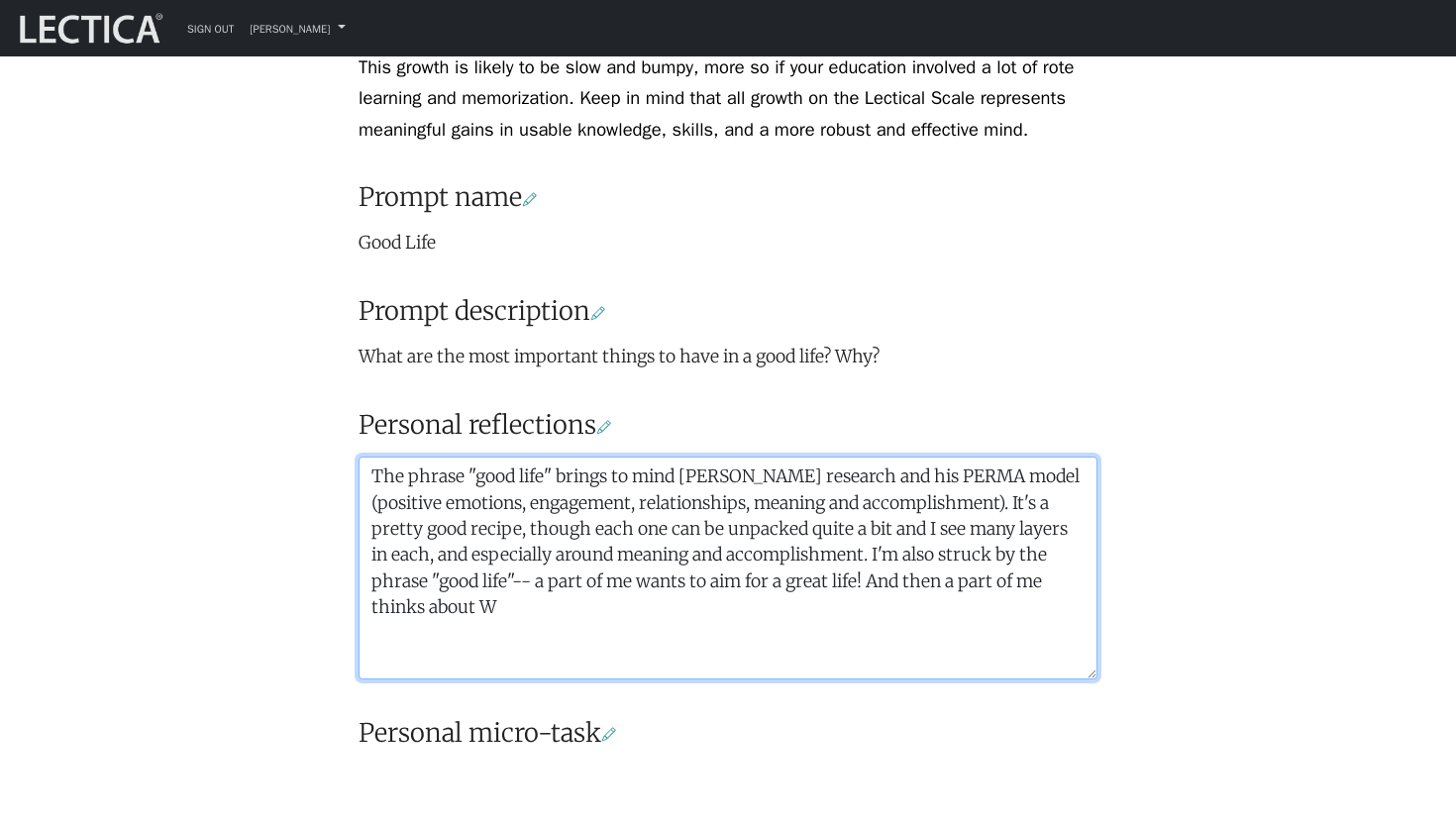 paste on "winnicott" 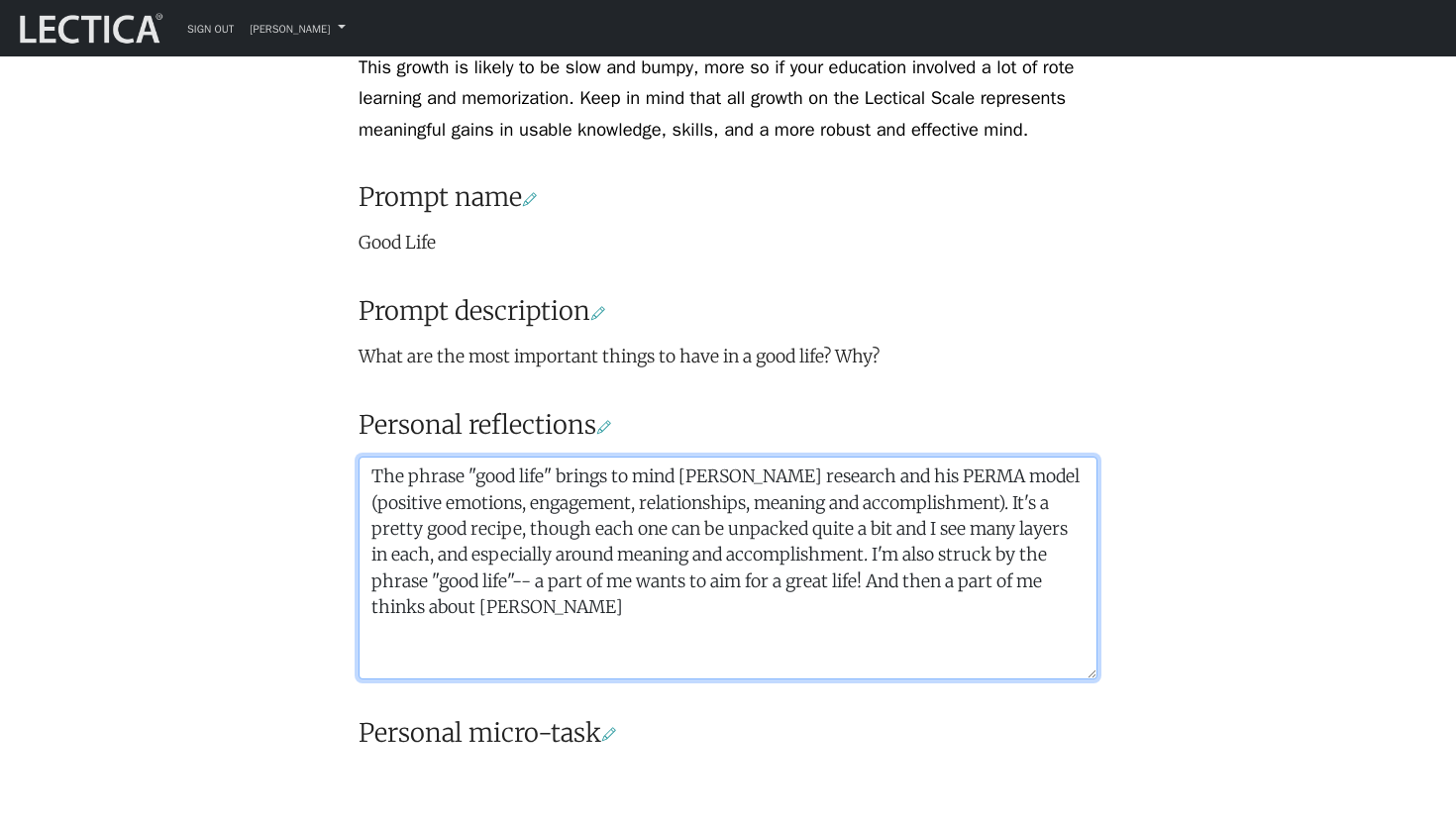click on "The phrase "good life" brings to mind Martin Seligman's research and his PERMA model (positive emotions, engagement, relationships, meaning and accomplishment). It's a pretty good recipe, though each one can be unpacked quite a bit and I see many layers in each, and especially around meaning and accomplishment. I'm also struck by the phrase "good life"-- a part of me wants to aim for a great life! And then a part of me thinks about Wwinnicott" at bounding box center (728, 567) 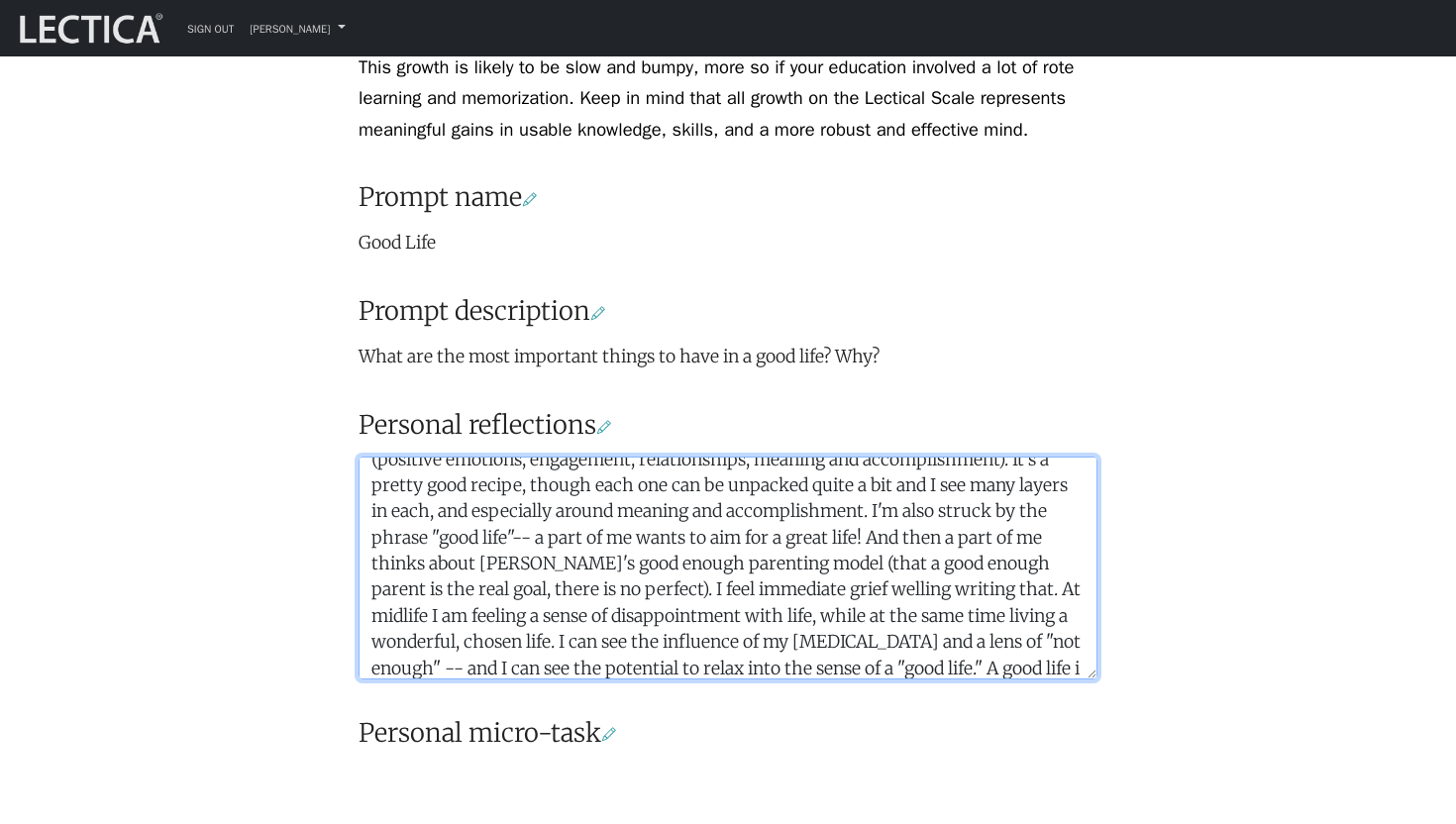 scroll, scrollTop: 70, scrollLeft: 0, axis: vertical 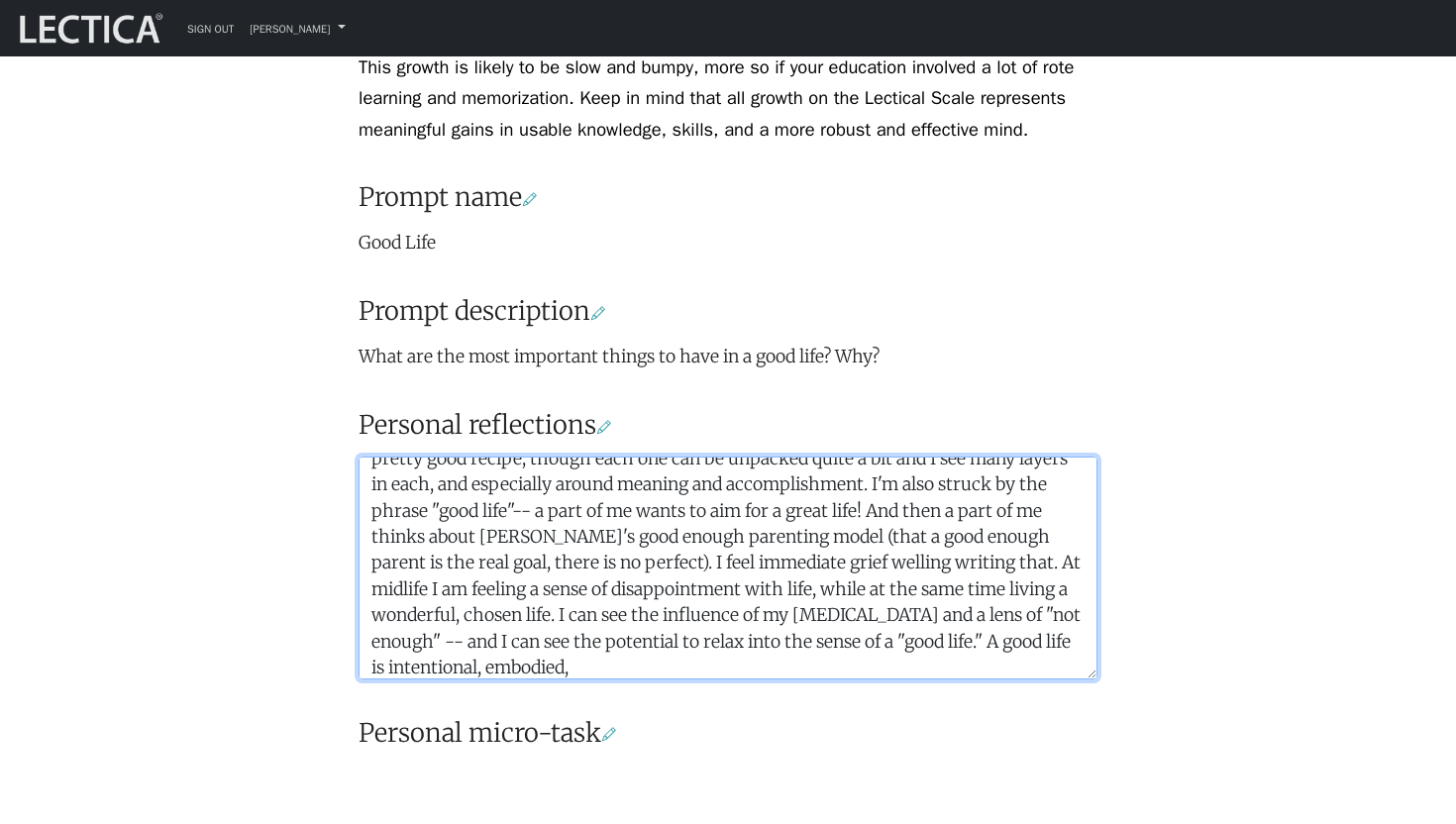 click on "The phrase "good life" brings to mind Martin Seligman's research and his PERMA model (positive emotions, engagement, relationships, meaning and accomplishment). It's a pretty good recipe, though each one can be unpacked quite a bit and I see many layers in each, and especially around meaning and accomplishment. I'm also struck by the phrase "good life"-- a part of me wants to aim for a great life! And then a part of me thinks about Winnicott's good enough parenting model (that a good enough parent is the real goal, there is no perfect). I feel immediate grief welling writing that. At midlife I am feeling a sense of disappointment with life, while at the same time living a wonderful, chosen life. I can see the influence of my perfectionism and a lens of "not enough" -- and I can see the potential to relax into the sense of a "good life." A good life is intentional, embodied," at bounding box center (728, 567) 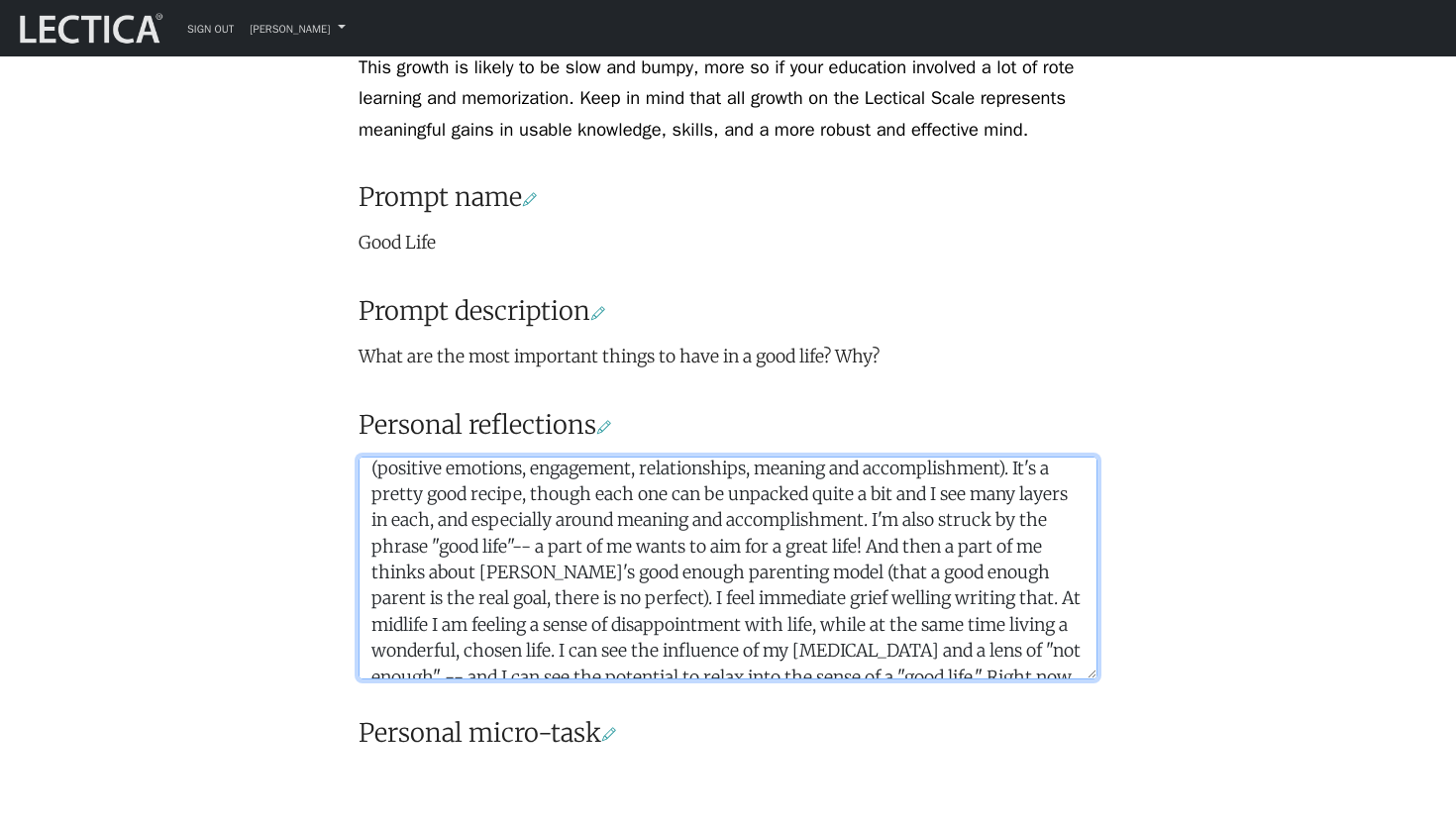 scroll, scrollTop: 0, scrollLeft: 0, axis: both 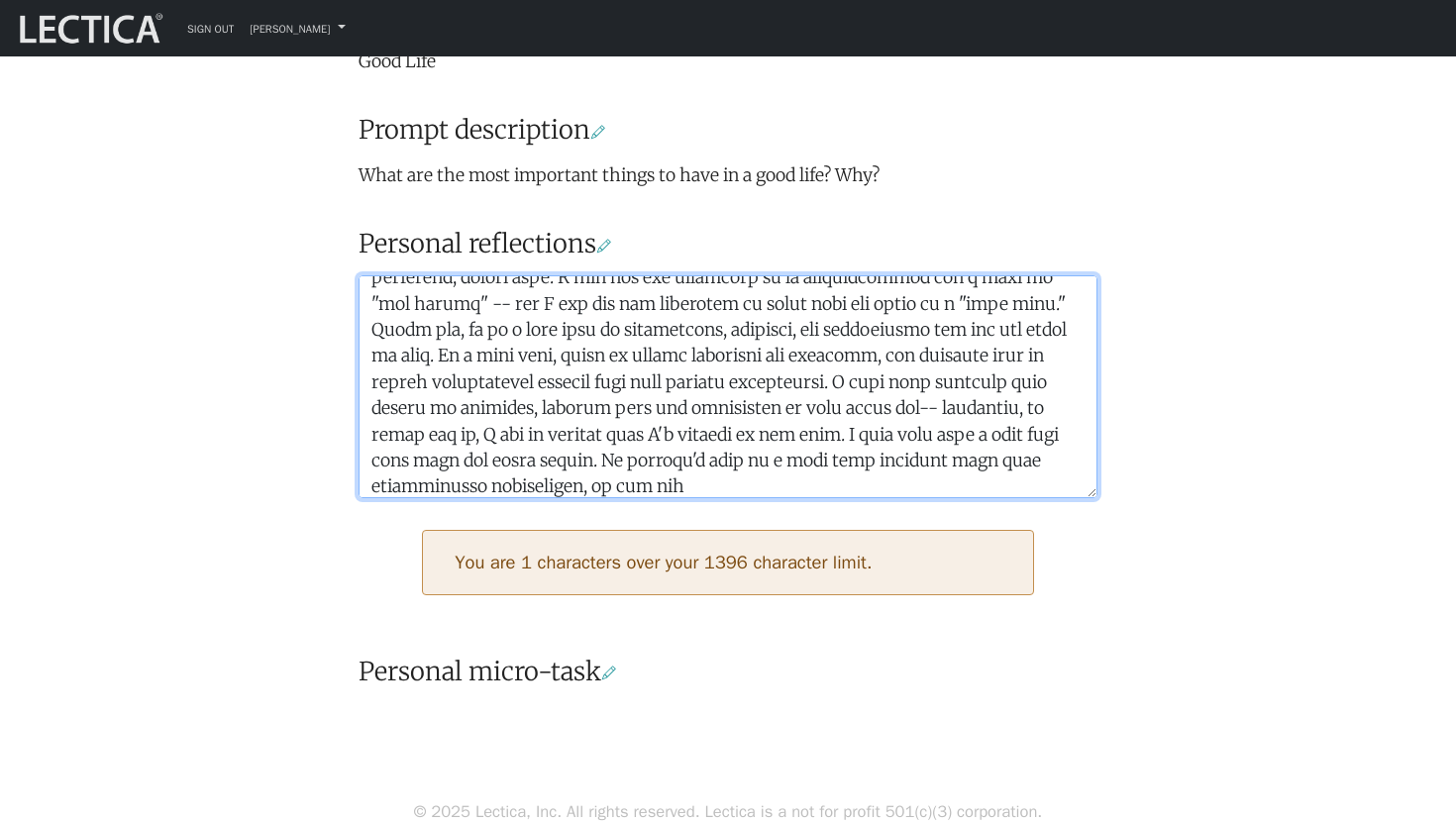 click at bounding box center (728, 386) 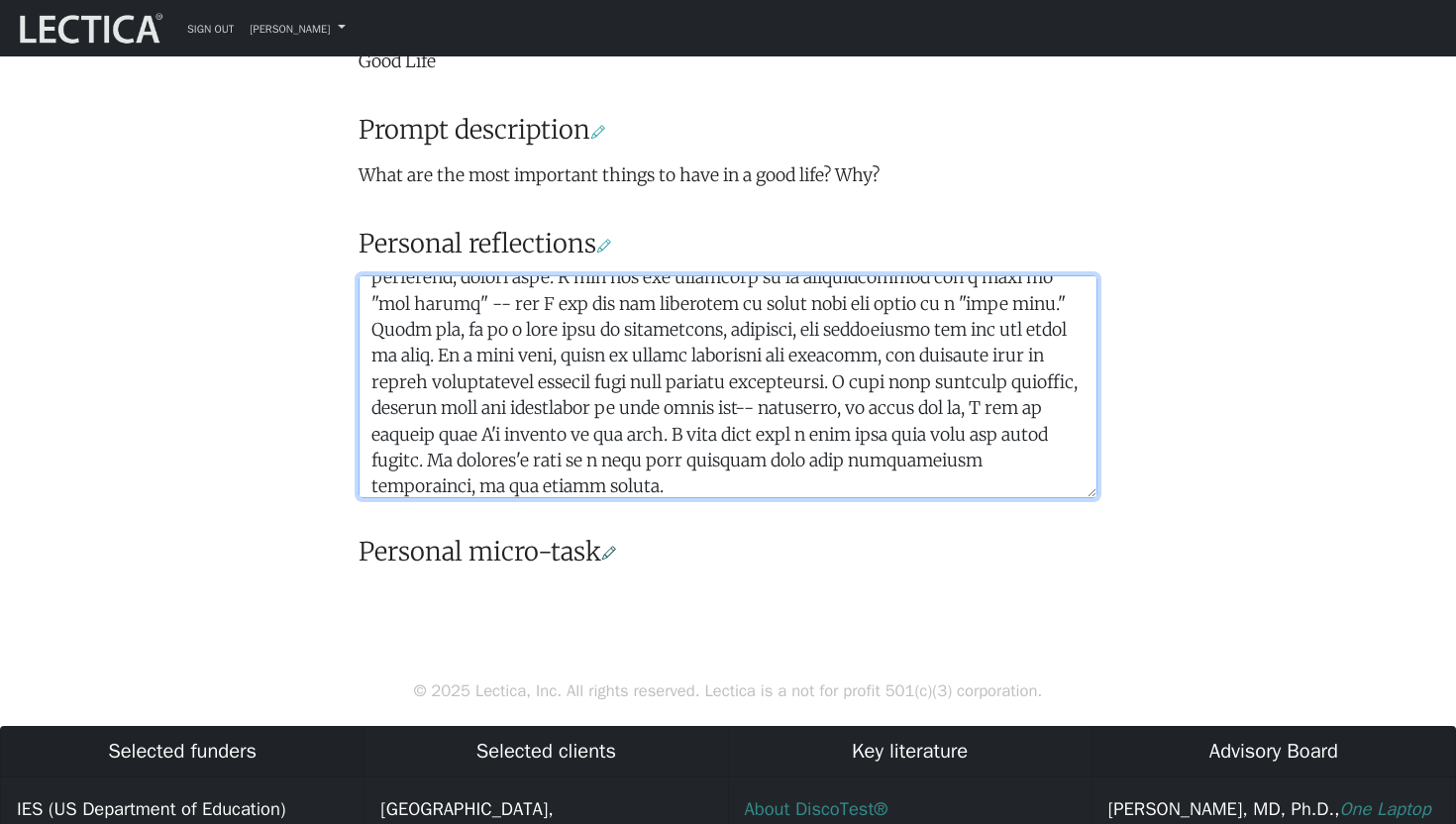 type on "The phrase "good life" brings to mind Martin Seligman's research and his PERMA model (positive emotions, engagement, relationships, meaning and accomplishment). It's a pretty good recipe, though each one can be unpacked quite a bit and I see many layers in each, and especially around meaning and accomplishment. I'm also struck by the phrase "good life"-- a part of me wants to aim for a great life! And then a part of me thinks about Winnicott's good enough parenting model (that a good enough parent is the real goal, there is no perfect). I feel immediate grief welling writing that. At midlife I am feeling a sense of disappointment with life, while at the same time living a wonderful, chosen life. I can see the influence of my perfectionism and a lens of "not enough" -- and I can see the potential to relax into the sense of a "good life." Right now, to me a good life is intentional, embodied, and appreciates the ups and downs in life. In a good life, there is always expansion and learning, not avoiding fear ..." 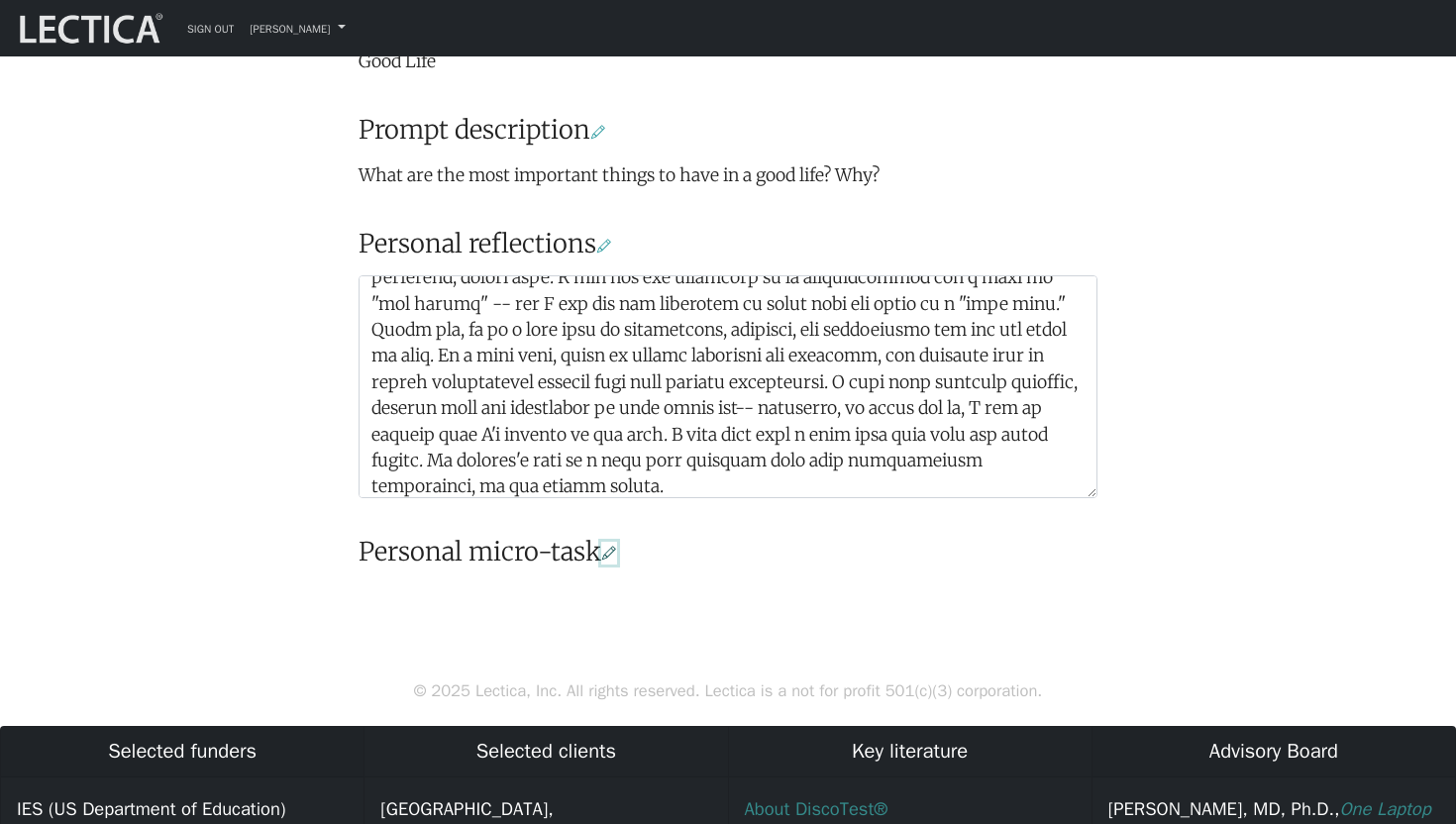 click at bounding box center (609, 553) 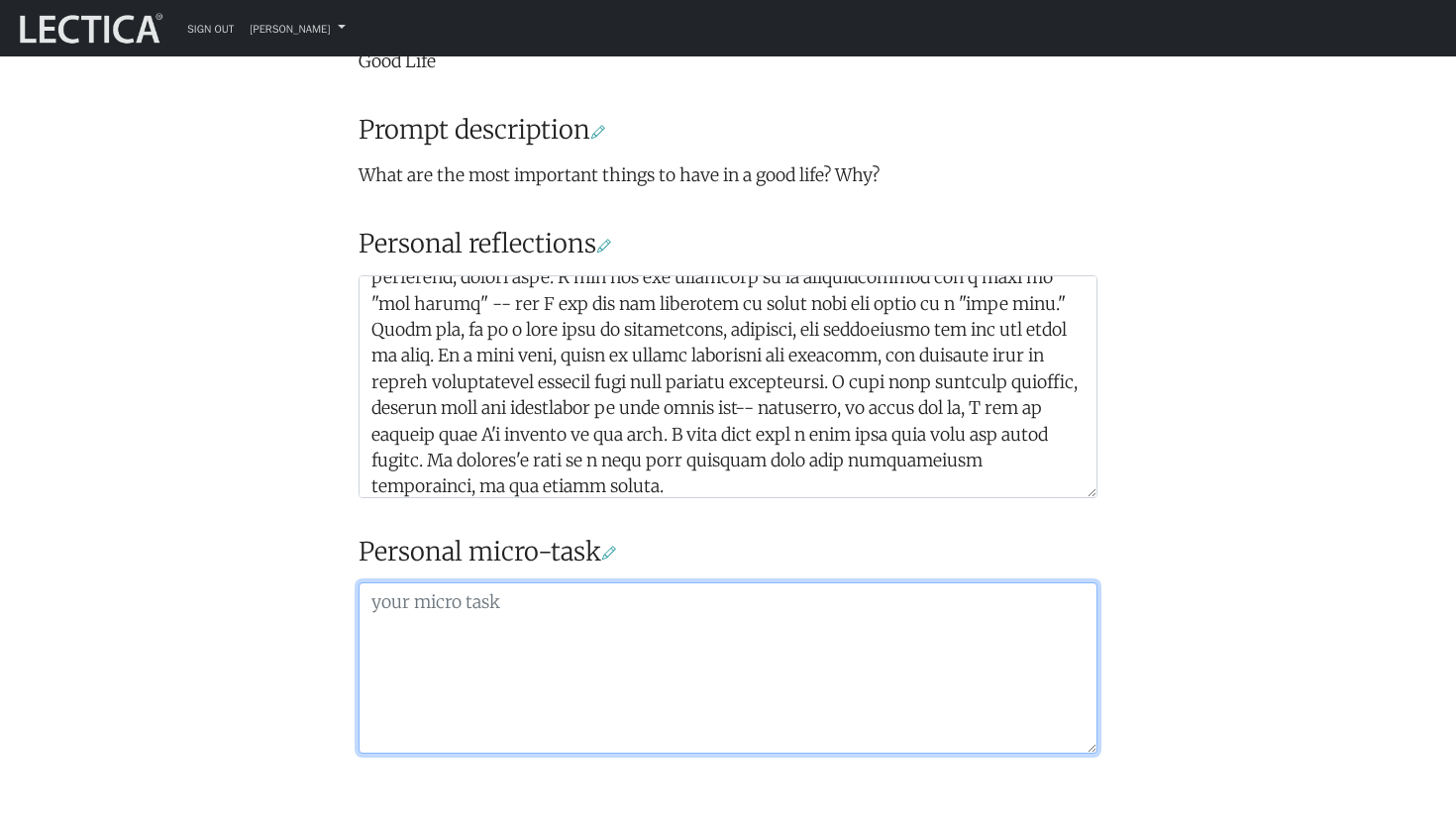 click on "Your growth chart   Once you have received two Lectical Scores (either for Mindlog or Lectical Assessments), your
growth
chart will appear above. During your first year using MindLog, if you reflect regularly and
build VCoLing
skills, you should begin to see evidence of a clear growth trend. This growth is likely to
be slow and bumpy,
more so if your education involved a lot of rote learning and memorization. Keep in mind
that all growth on
the Lectical Scale represents meaningful gains in usable knowledge, skills, and a more
robust and effective
mind.
Prompt name
Good Life     Prompt description" at bounding box center (728, 223) 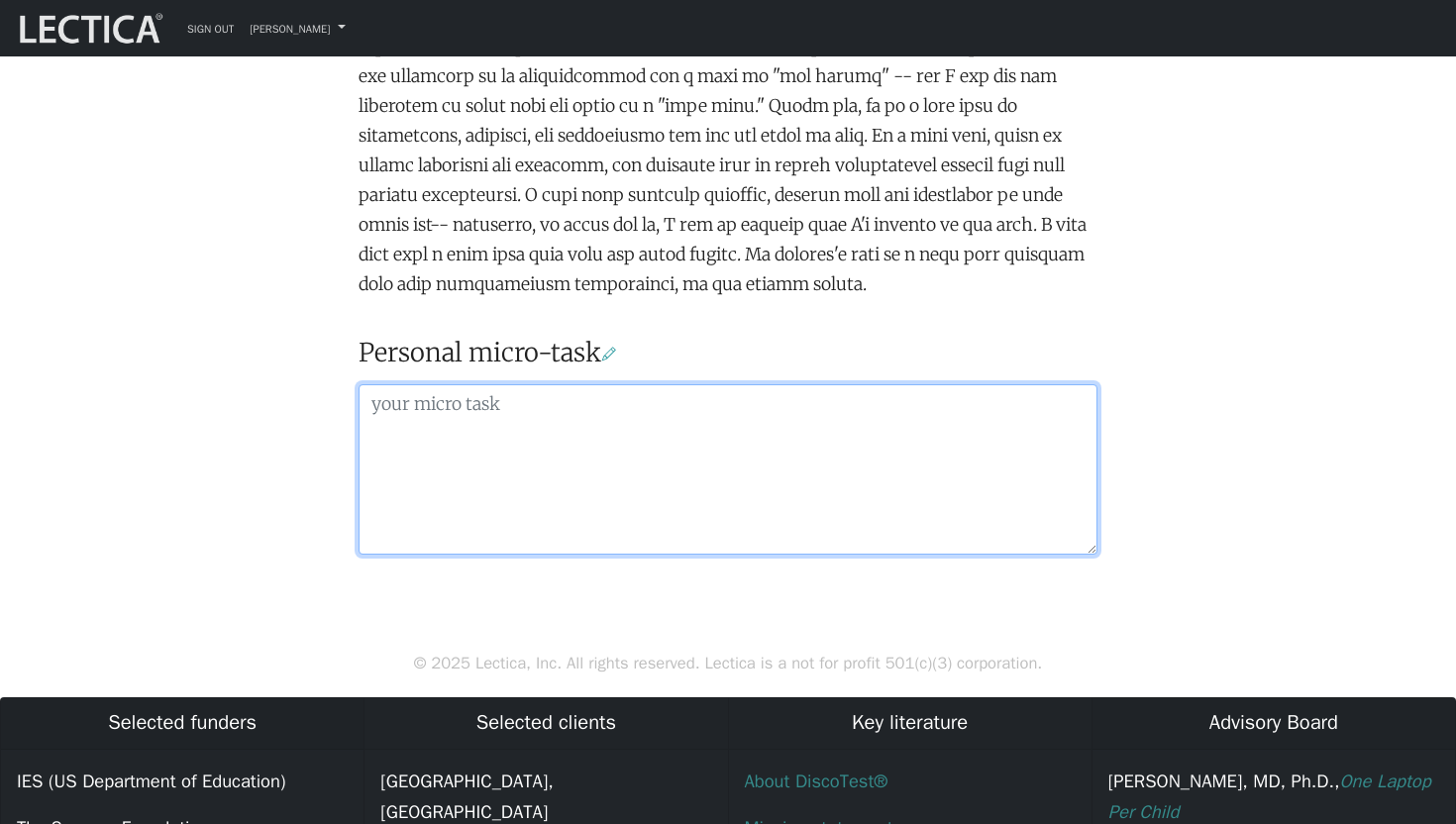 scroll, scrollTop: 983, scrollLeft: 0, axis: vertical 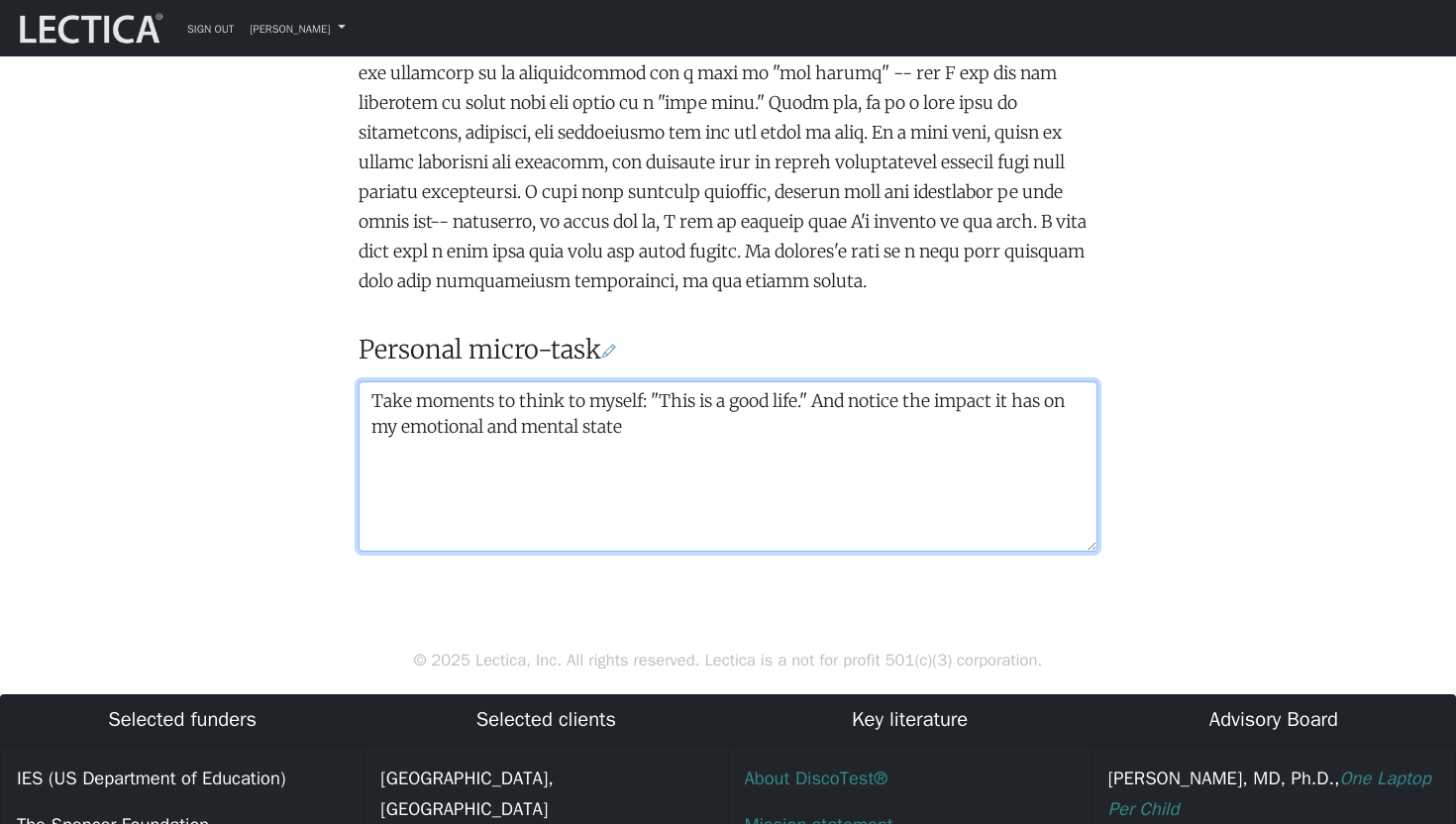 type on "Take moments to think to myself: "This is a good life." And notice the impact it has on my emotional and mental state." 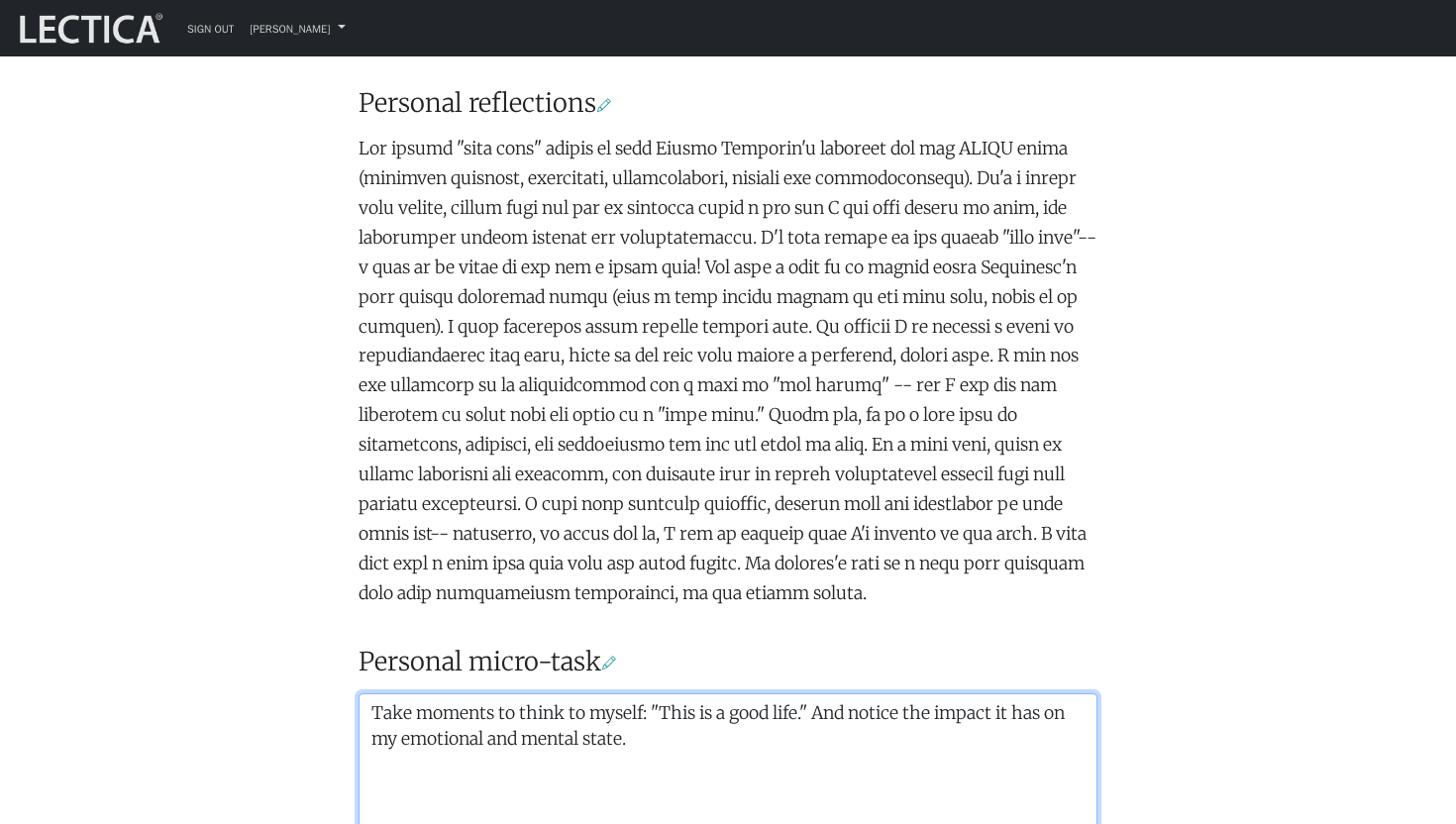 scroll, scrollTop: 0, scrollLeft: 0, axis: both 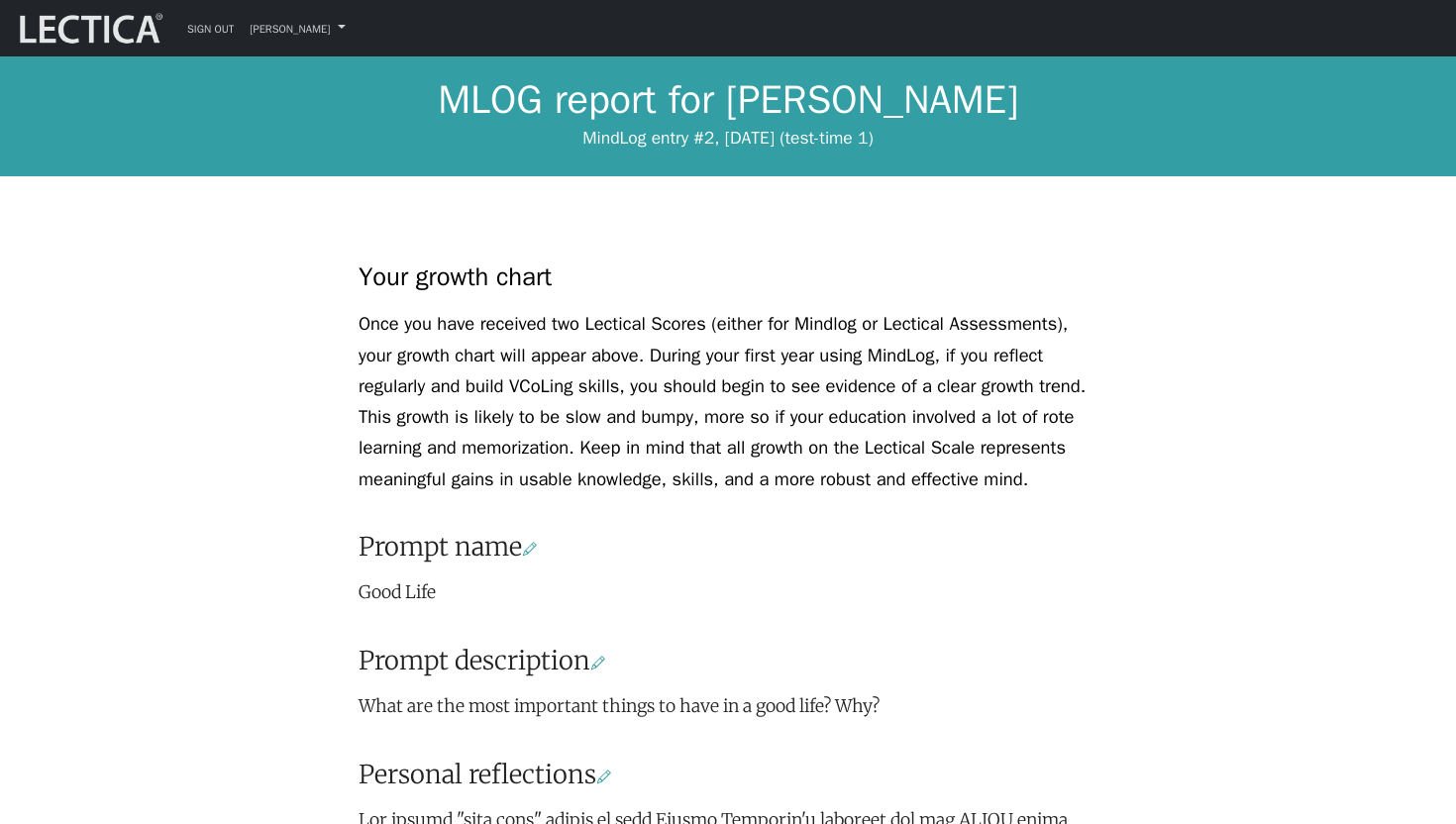 click on "Your growth chart   Once you have received two Lectical Scores (either for Mindlog or Lectical Assessments), your
growth
chart will appear above. During your first year using MindLog, if you reflect regularly and
build VCoLing
skills, you should begin to see evidence of a clear growth trend. This growth is likely to
be slow and bumpy,
more so if your education involved a lot of rote learning and memorization. Keep in mind
that all growth on
the Lectical Scale represents meaningful gains in usable knowledge, skills, and a more
robust and effective
mind.
Prompt name
Good Life     Prompt description" at bounding box center [728, 856] 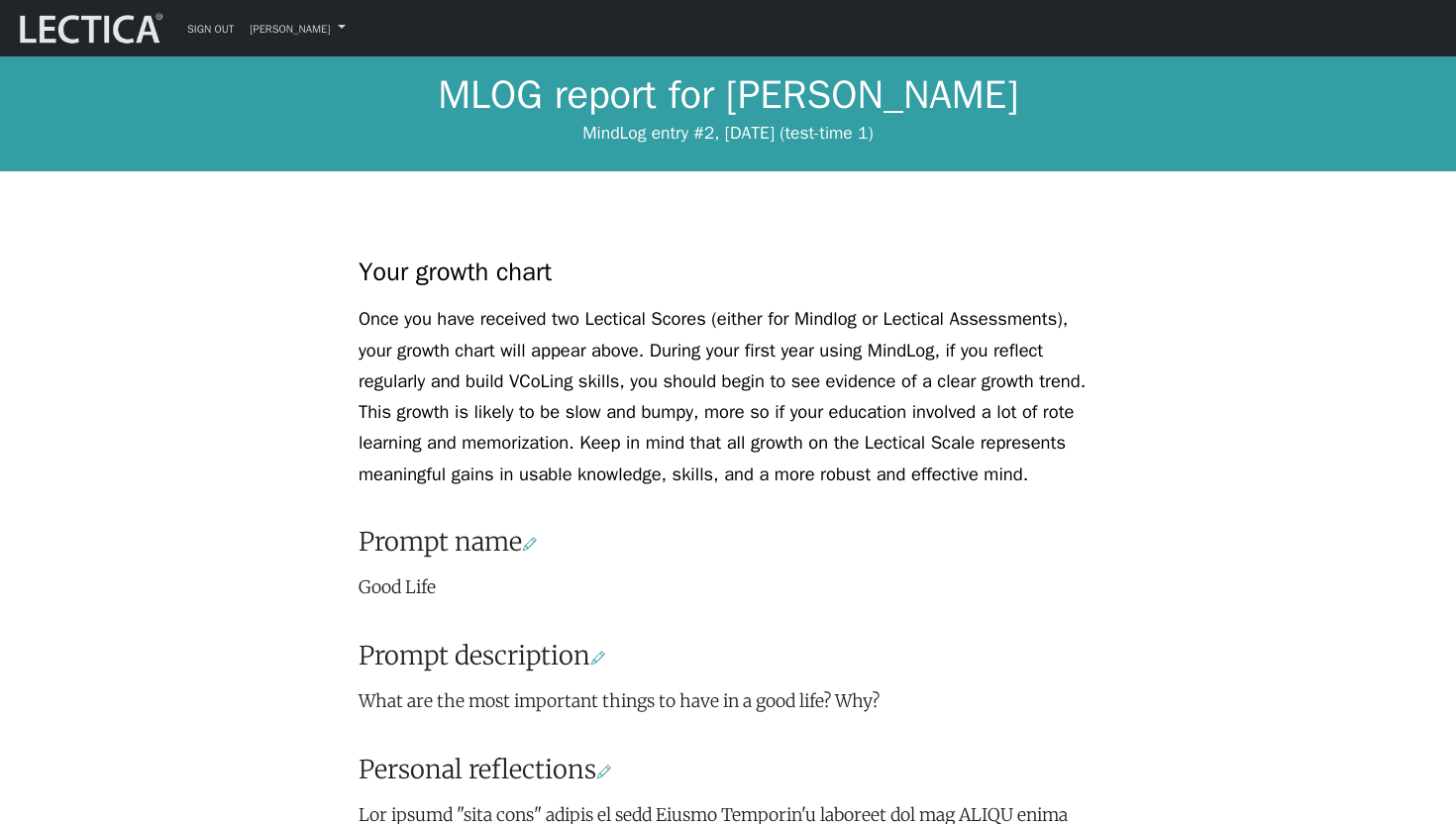 scroll, scrollTop: 0, scrollLeft: 0, axis: both 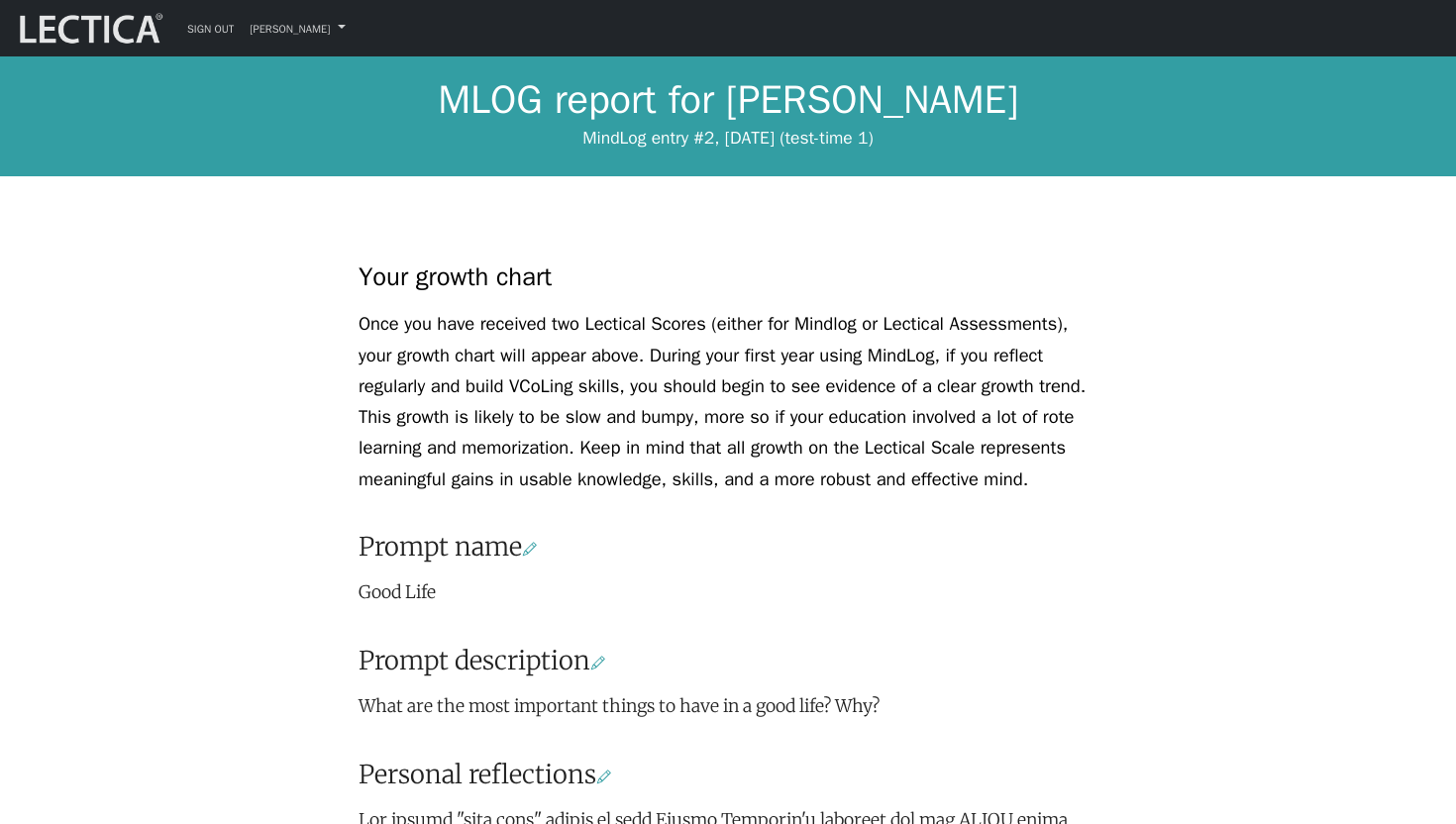 click at bounding box center (89, 29) 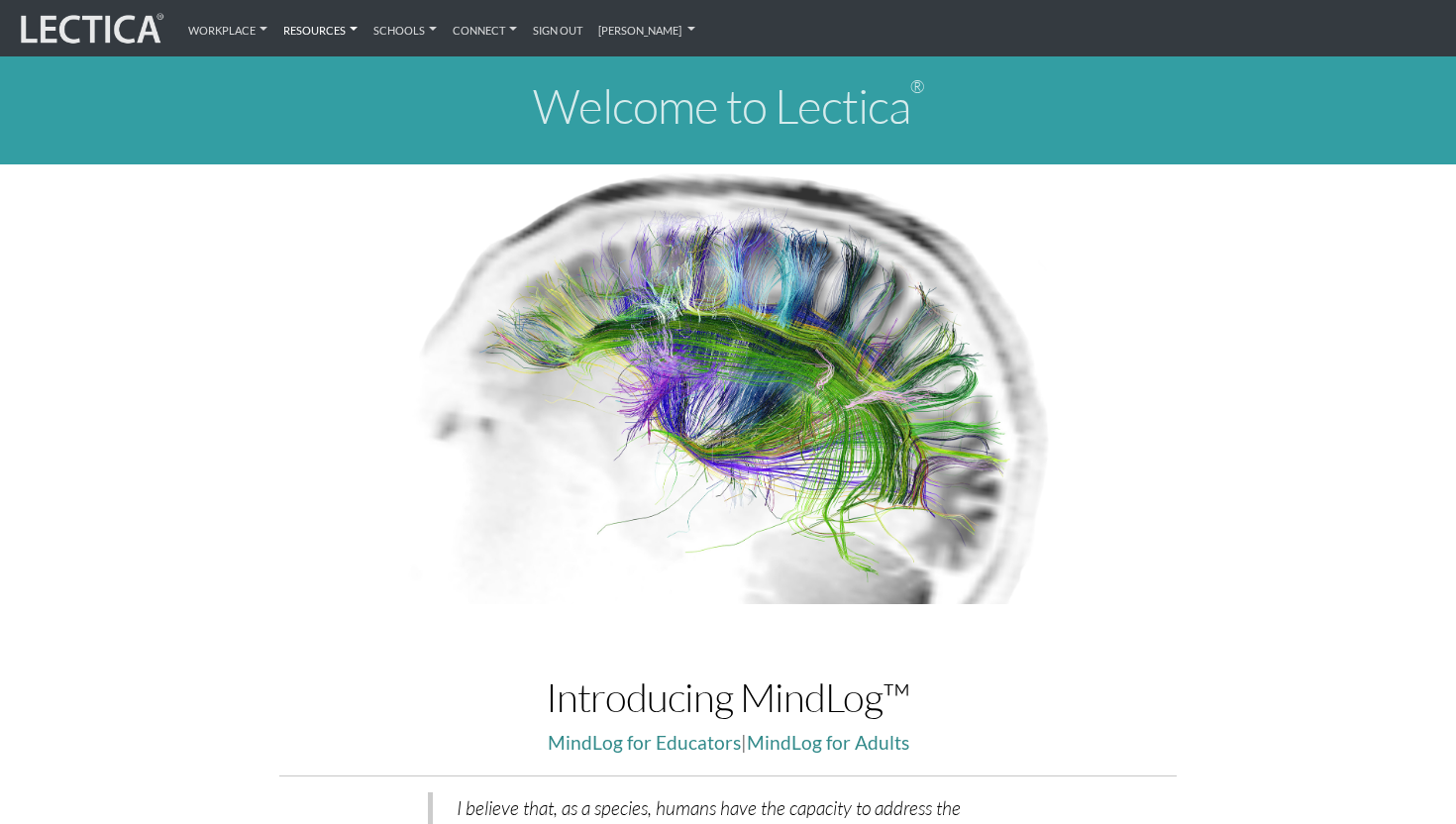 scroll, scrollTop: 0, scrollLeft: 0, axis: both 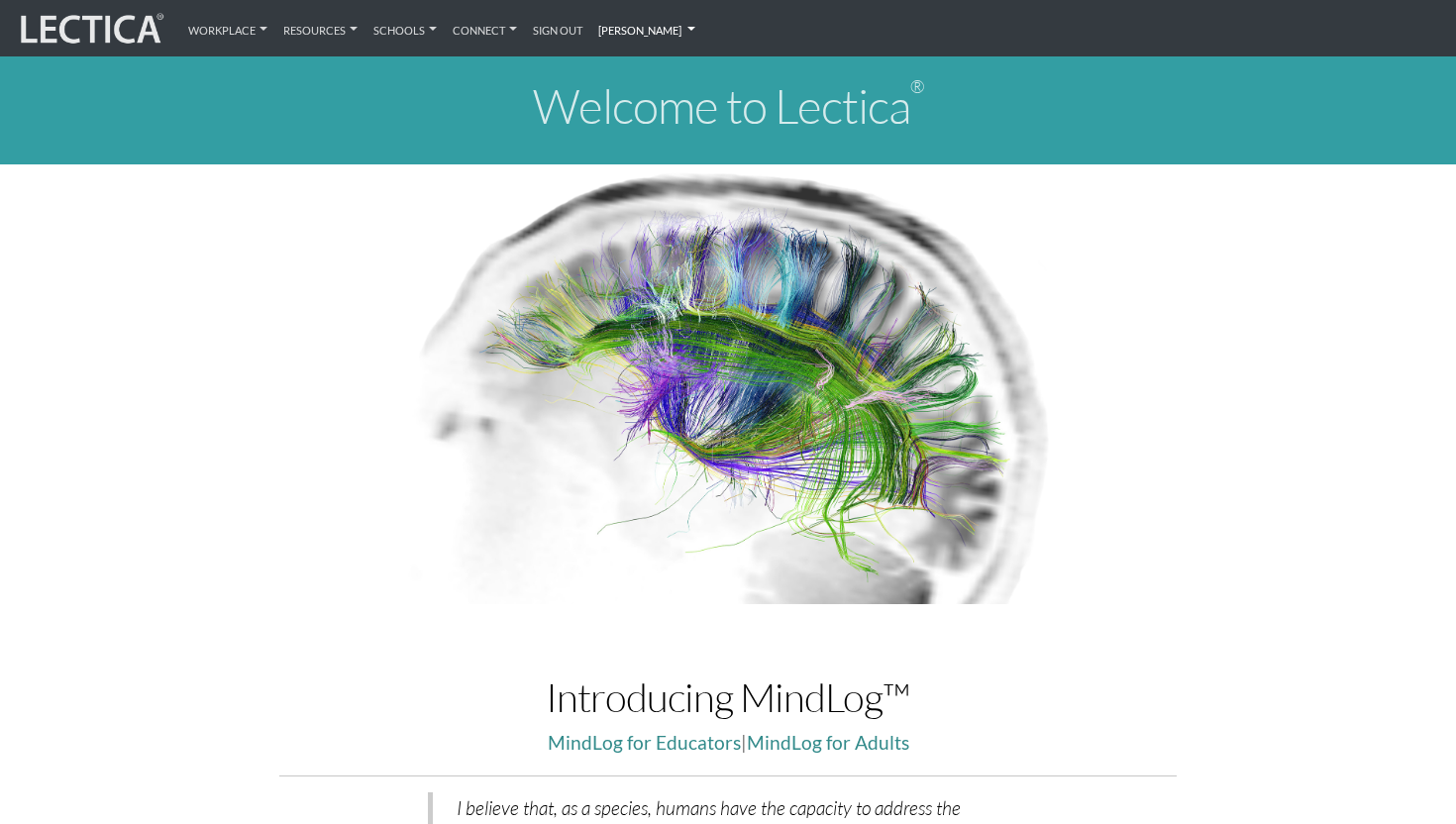 click on "[PERSON_NAME]" at bounding box center (647, 28) 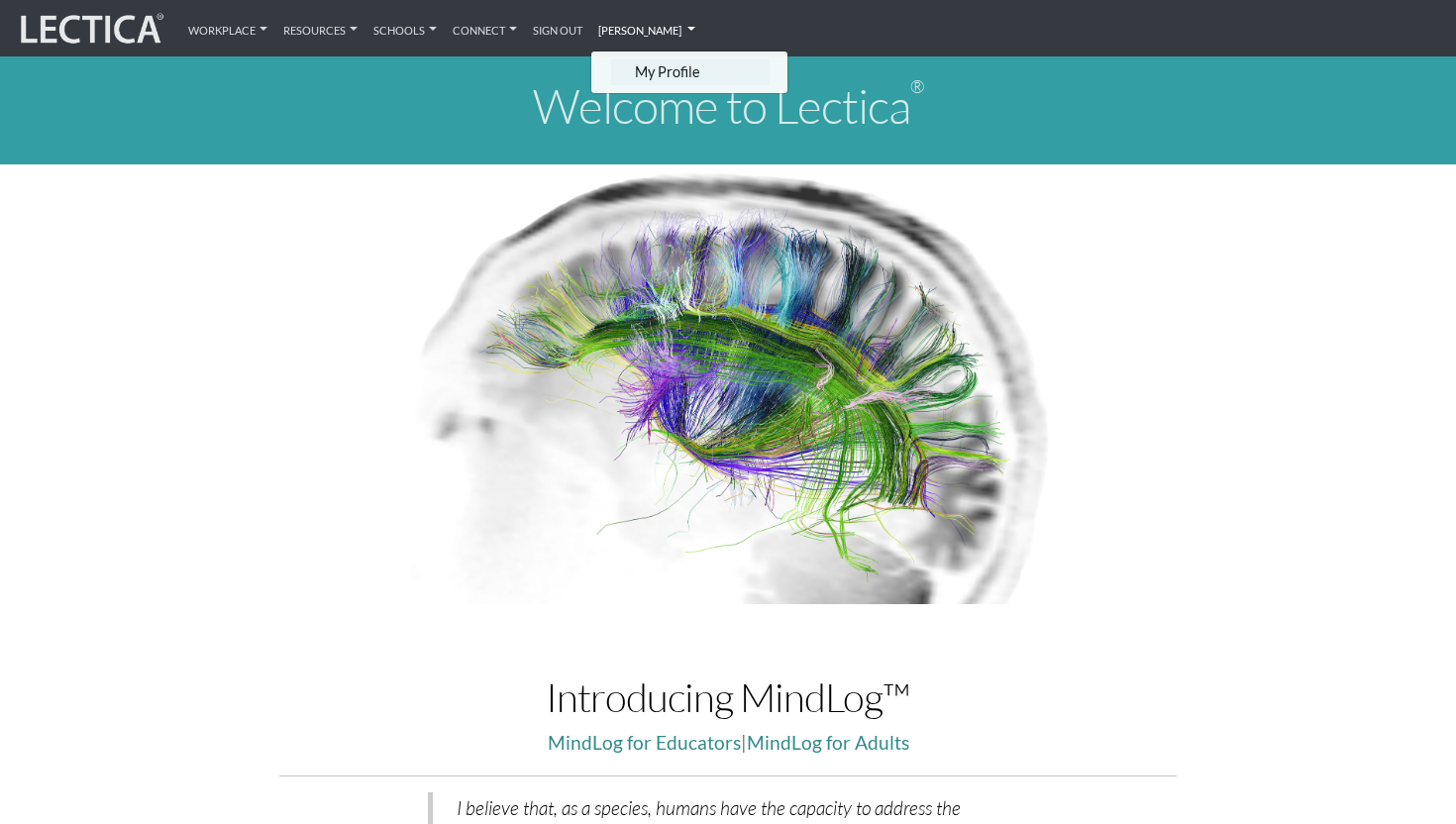 click on "My Profile" at bounding box center [690, 71] 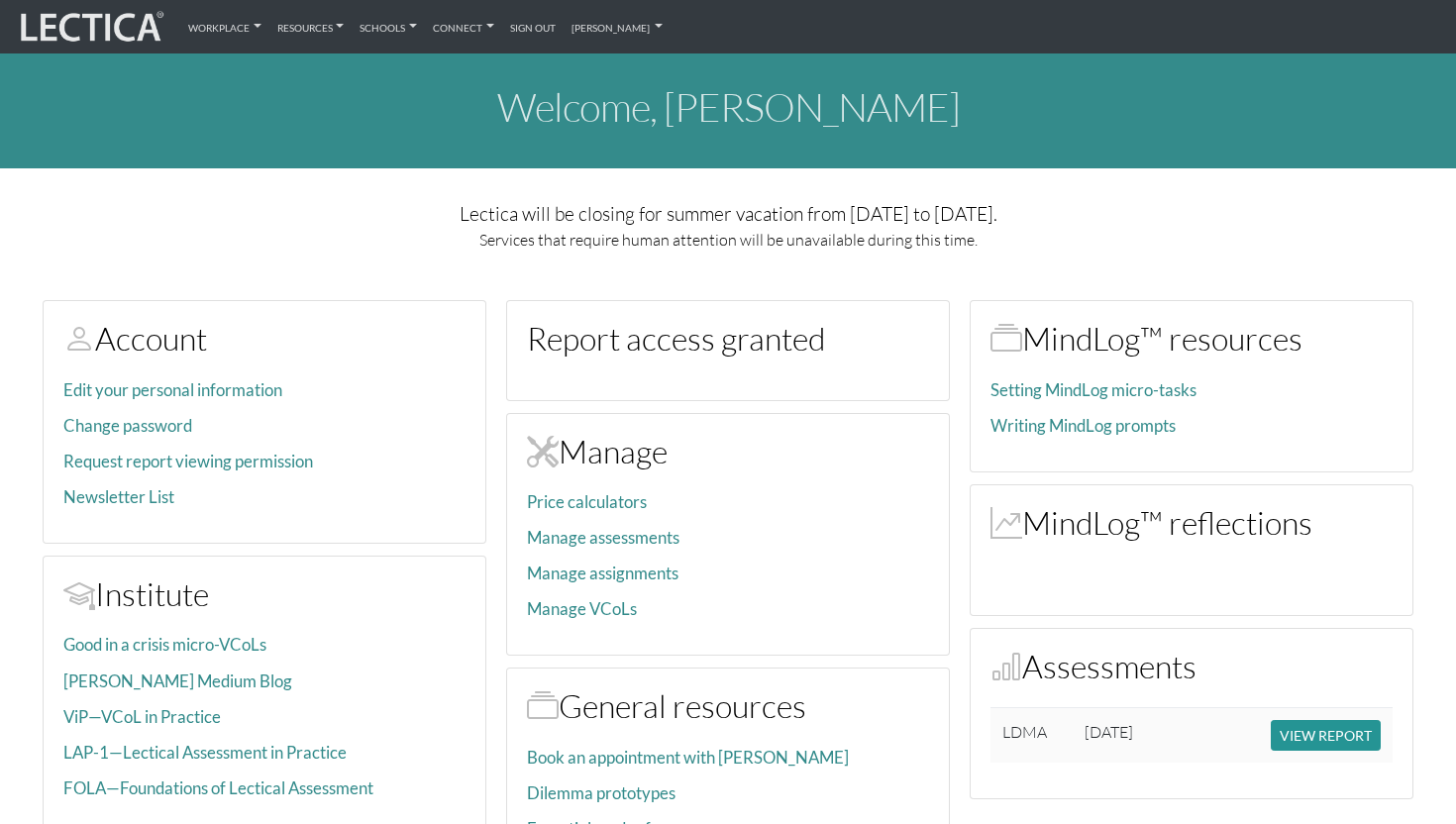 scroll, scrollTop: 0, scrollLeft: 0, axis: both 